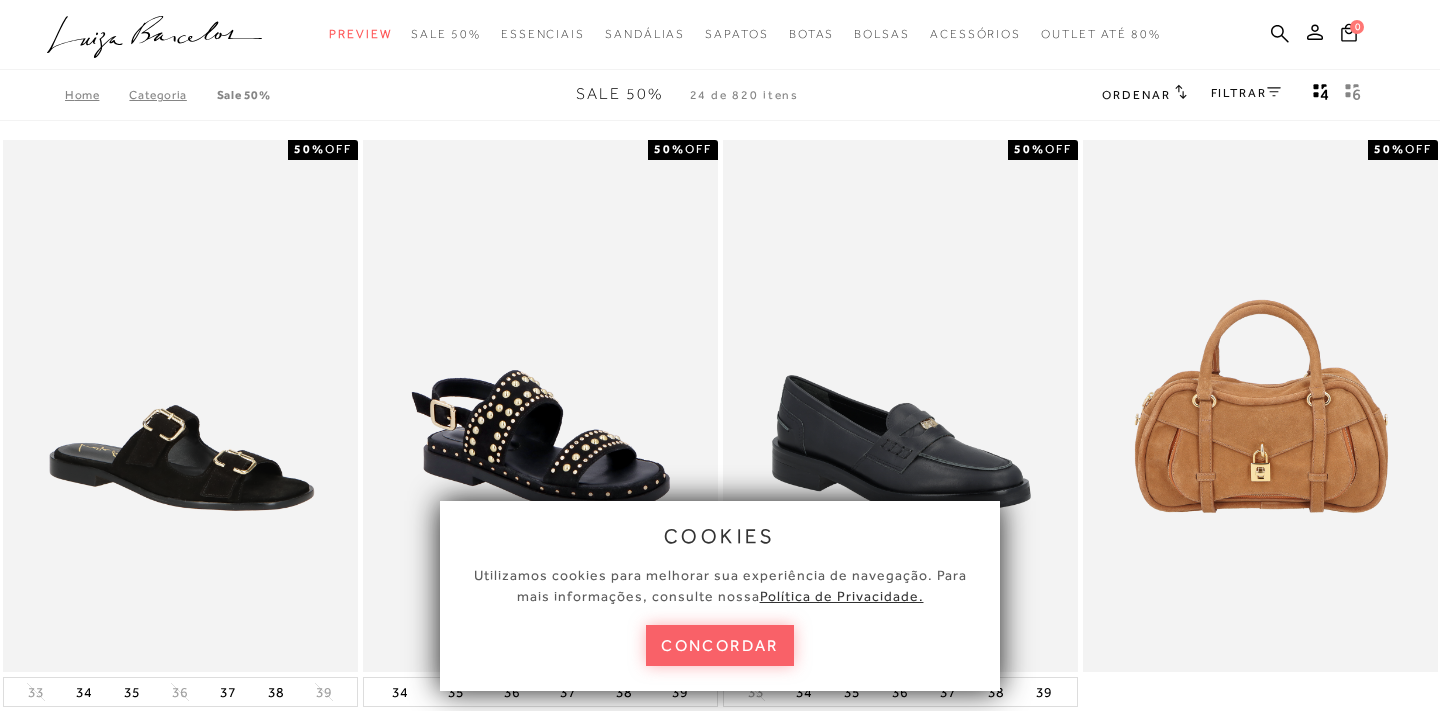 scroll, scrollTop: 0, scrollLeft: 0, axis: both 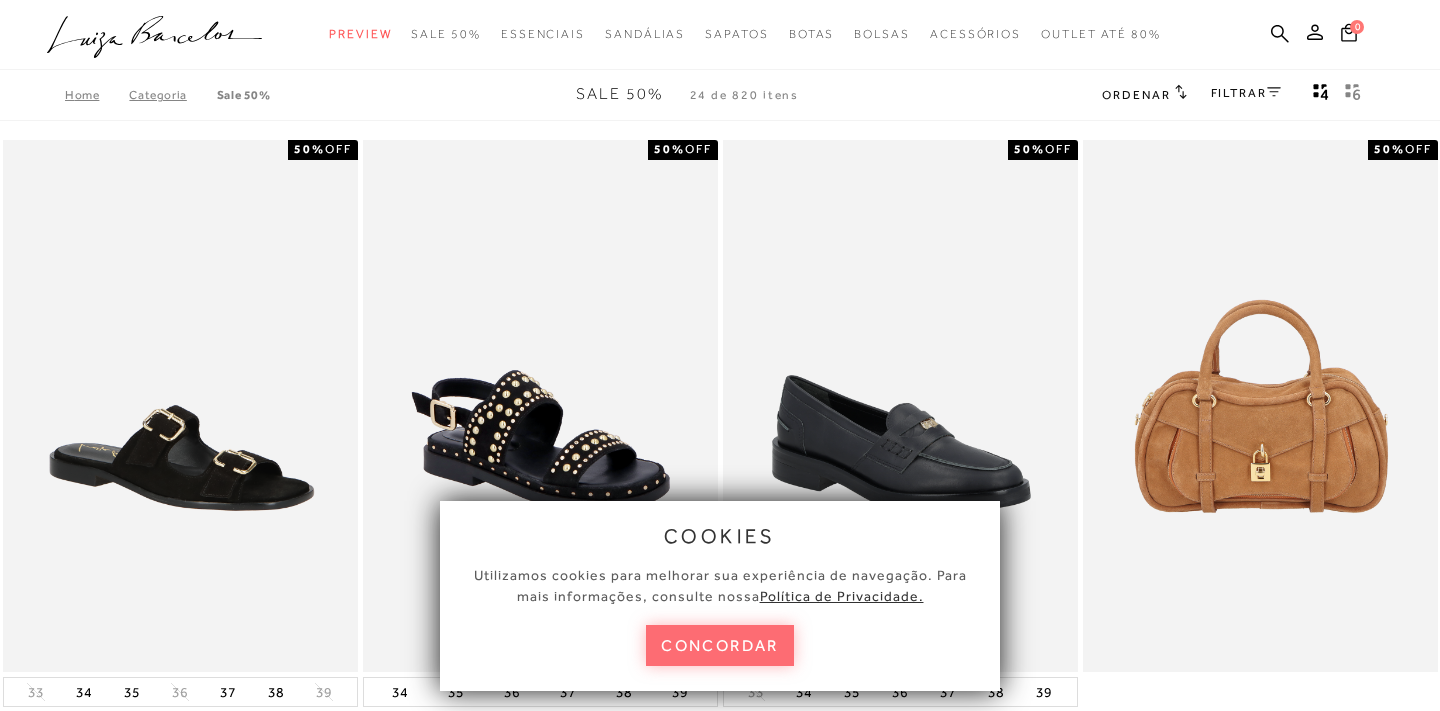 click on "concordar" at bounding box center (720, 645) 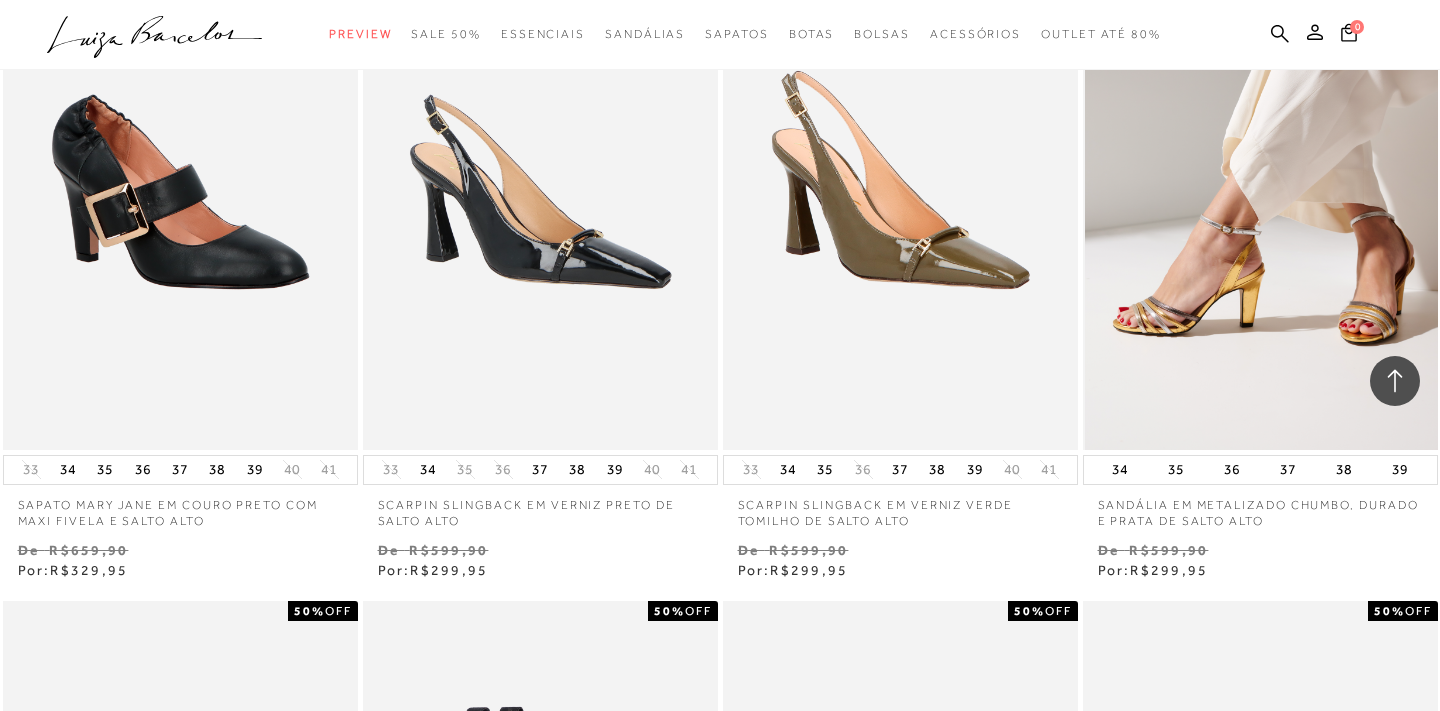scroll, scrollTop: 2977, scrollLeft: 0, axis: vertical 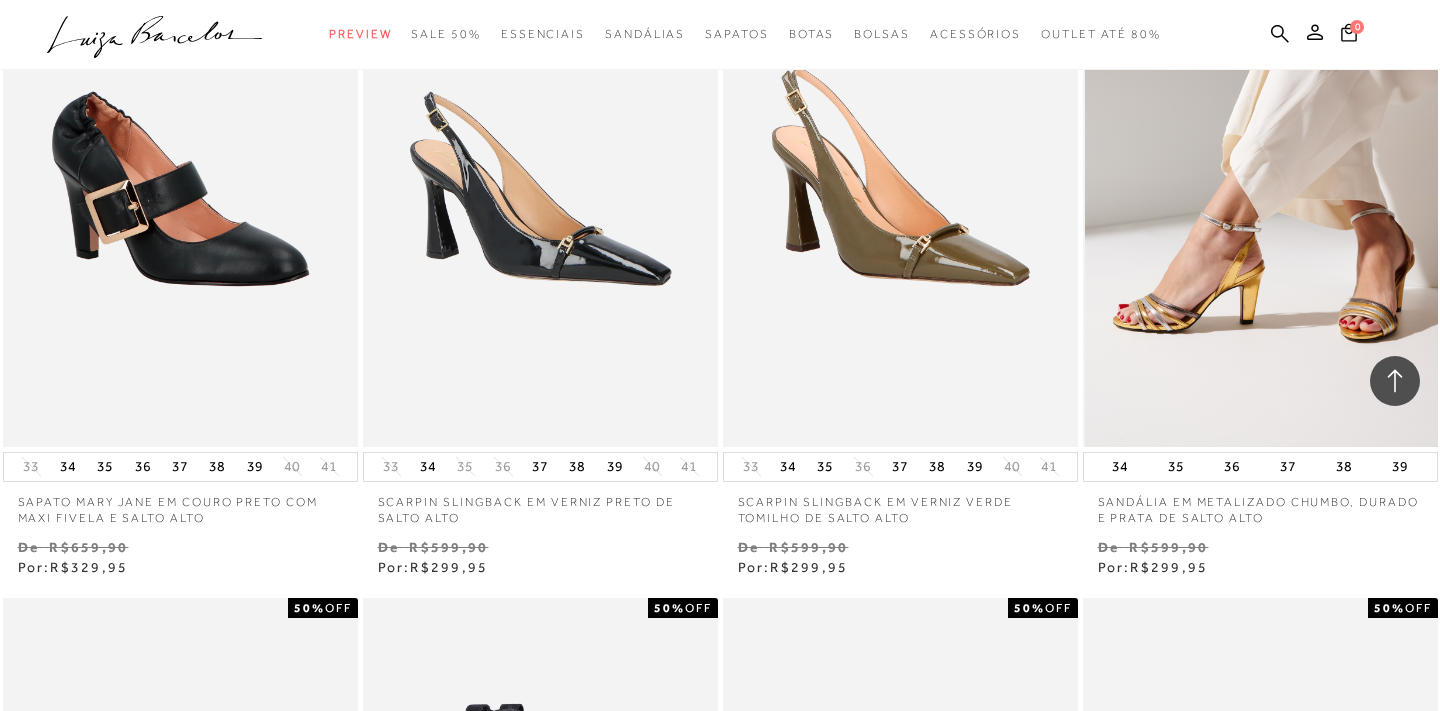 click at bounding box center [1261, 180] 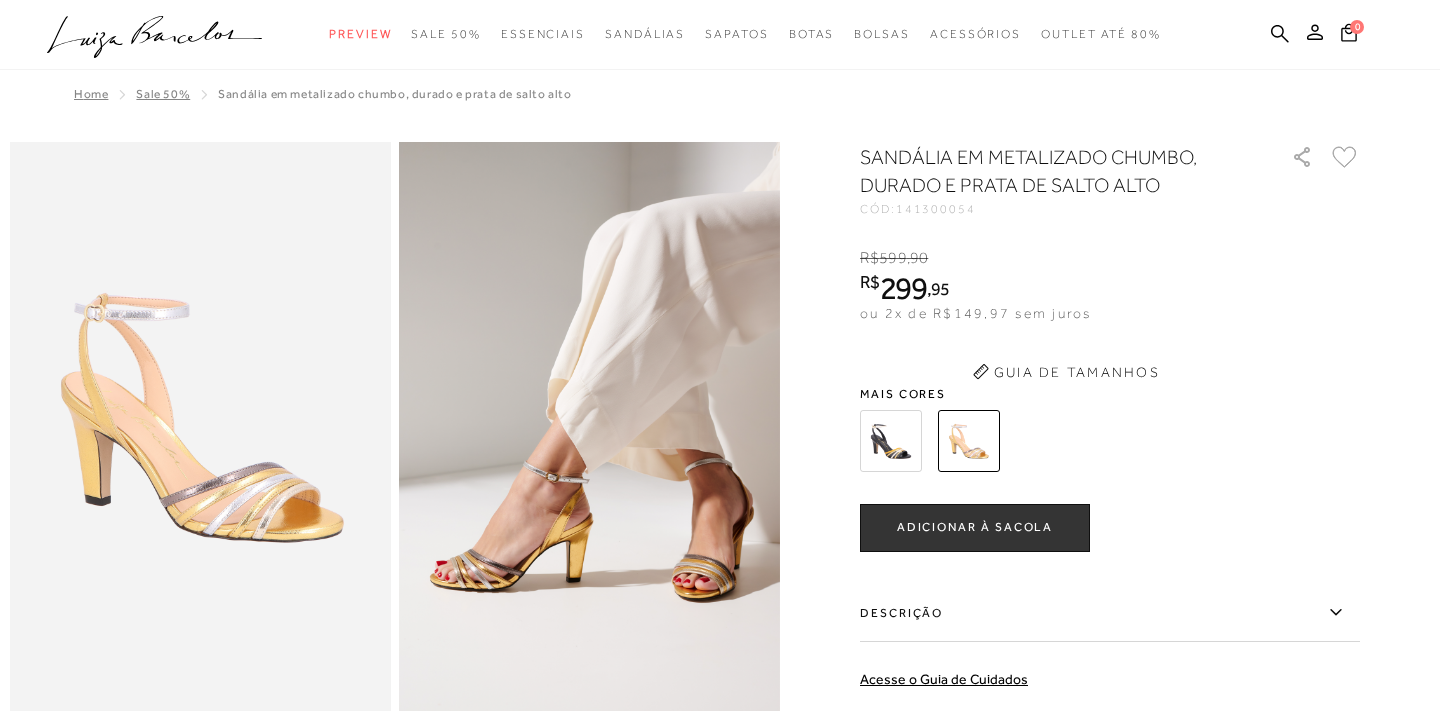 scroll, scrollTop: 0, scrollLeft: 0, axis: both 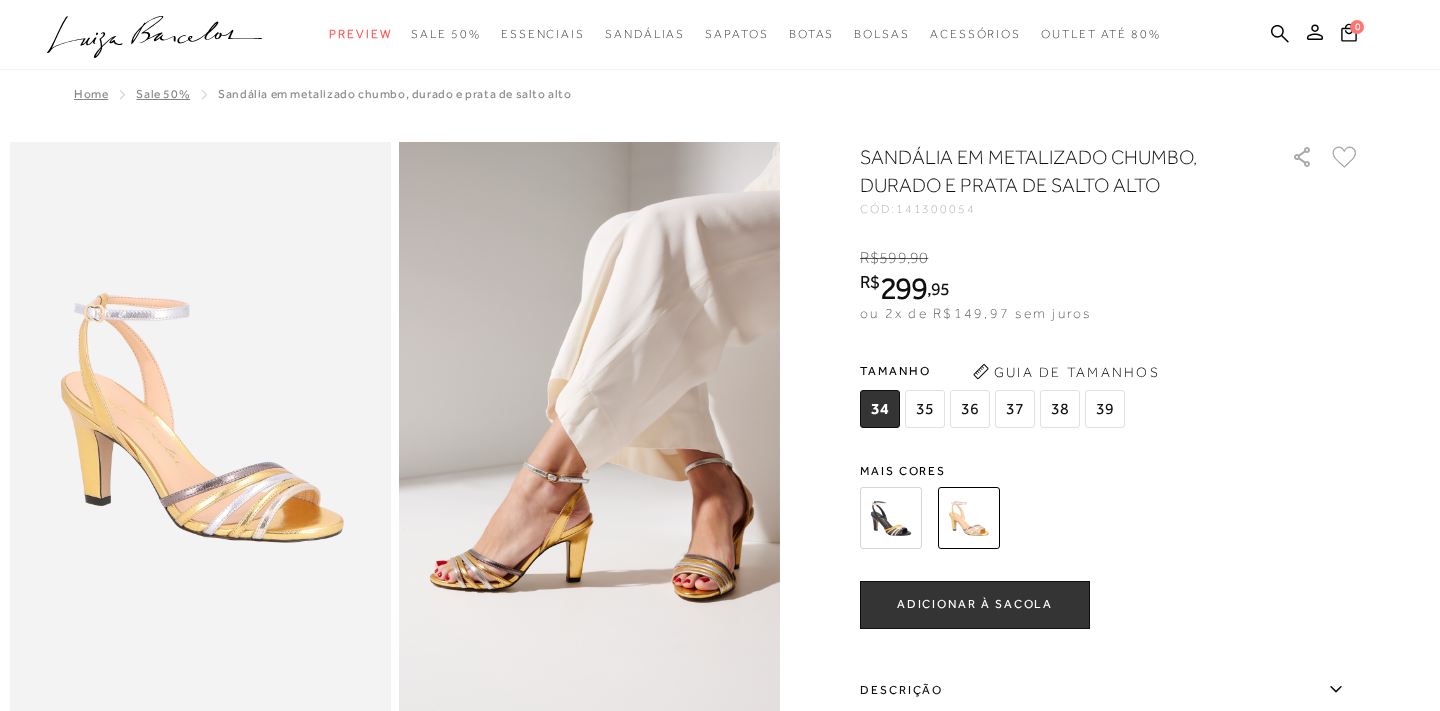 click on "35" at bounding box center (925, 409) 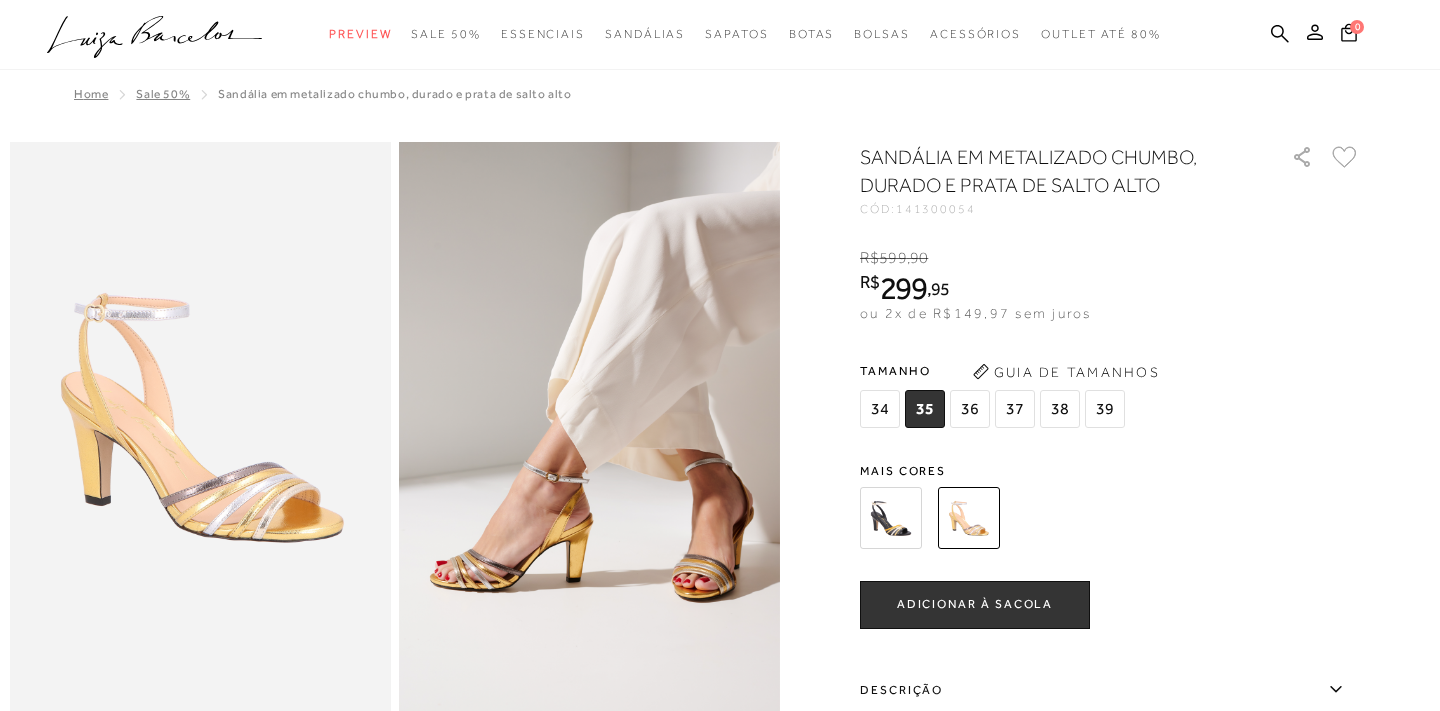 click on "36" at bounding box center (970, 409) 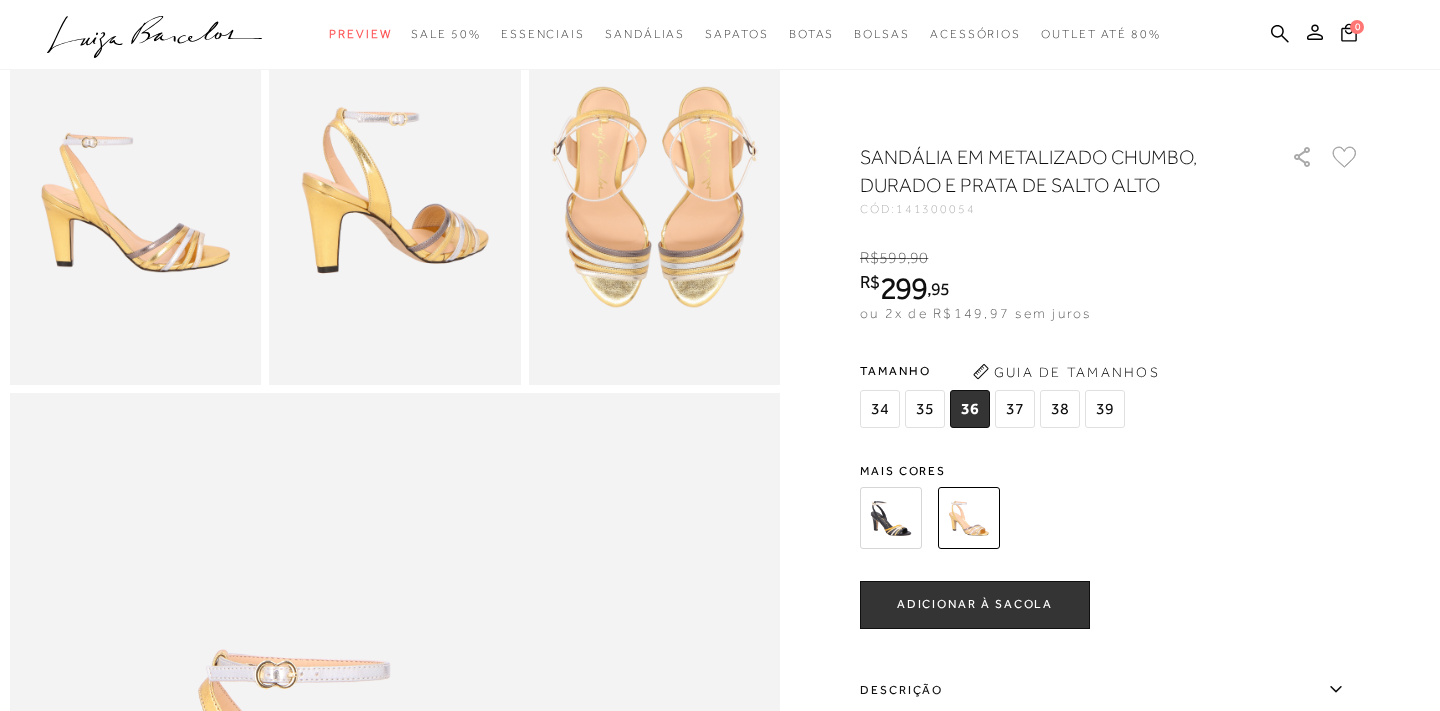 scroll, scrollTop: 712, scrollLeft: 0, axis: vertical 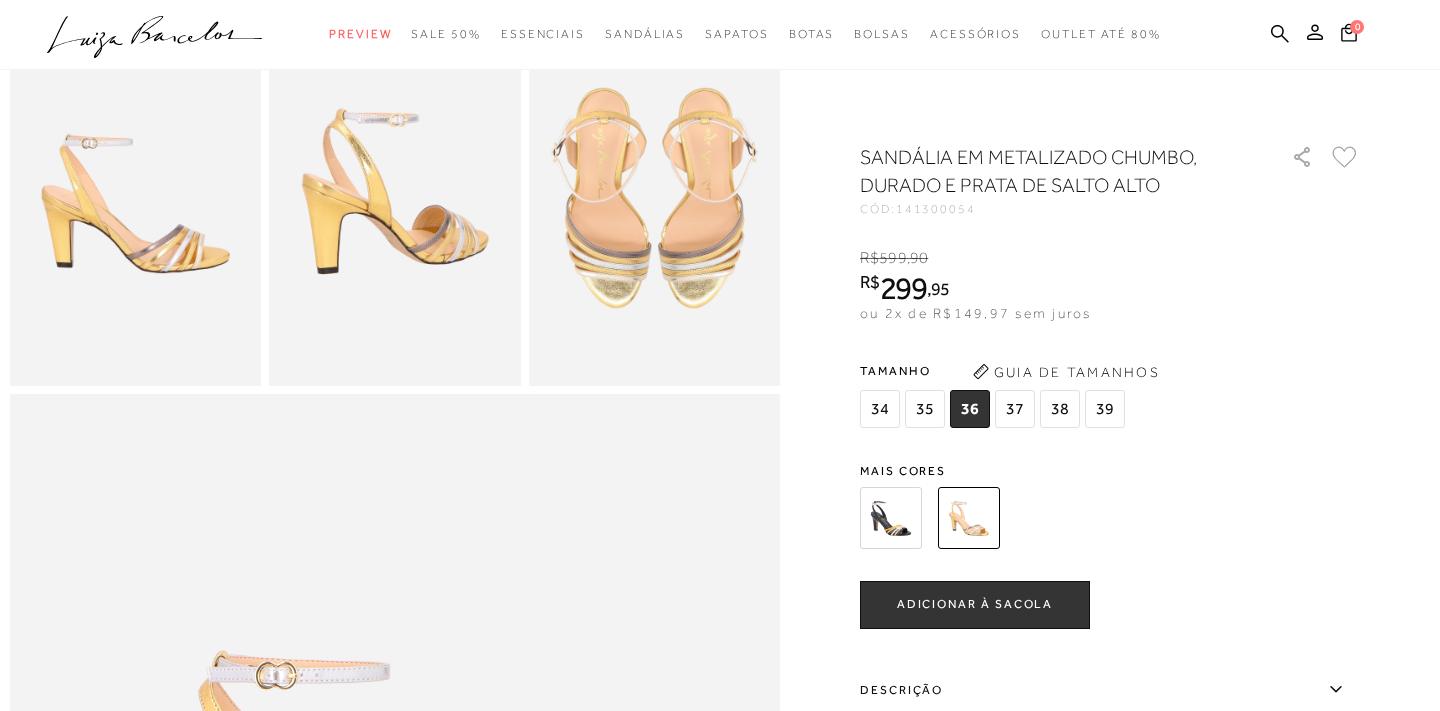 click at bounding box center [891, 518] 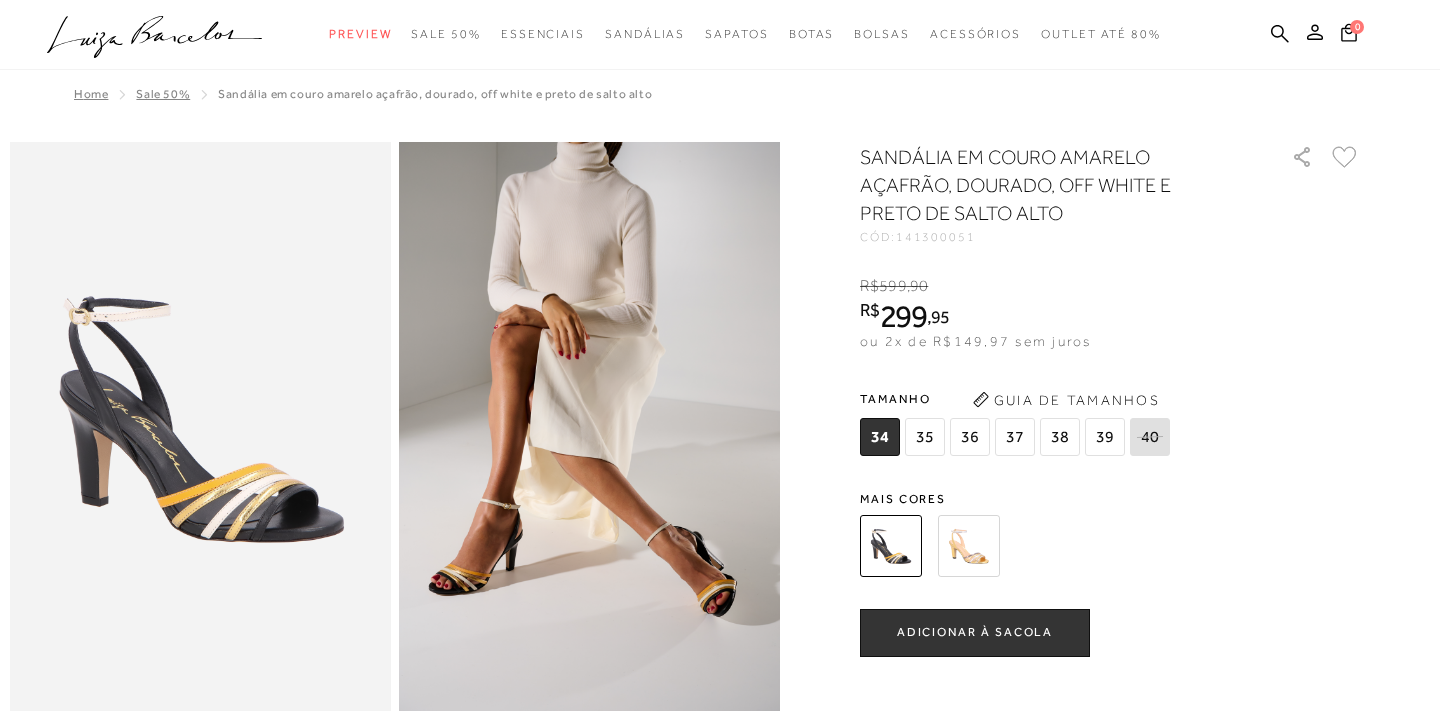 scroll, scrollTop: 0, scrollLeft: 0, axis: both 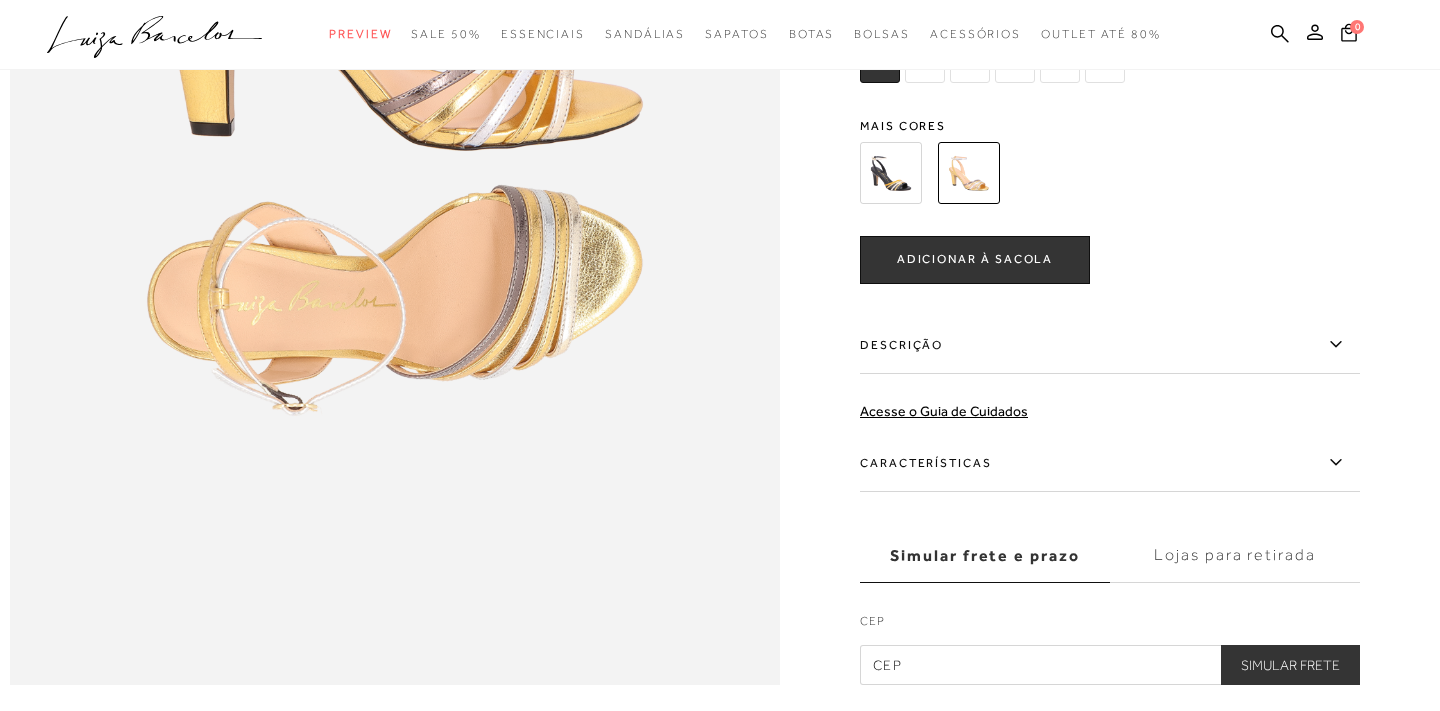 click on "Descrição" at bounding box center [1110, 345] 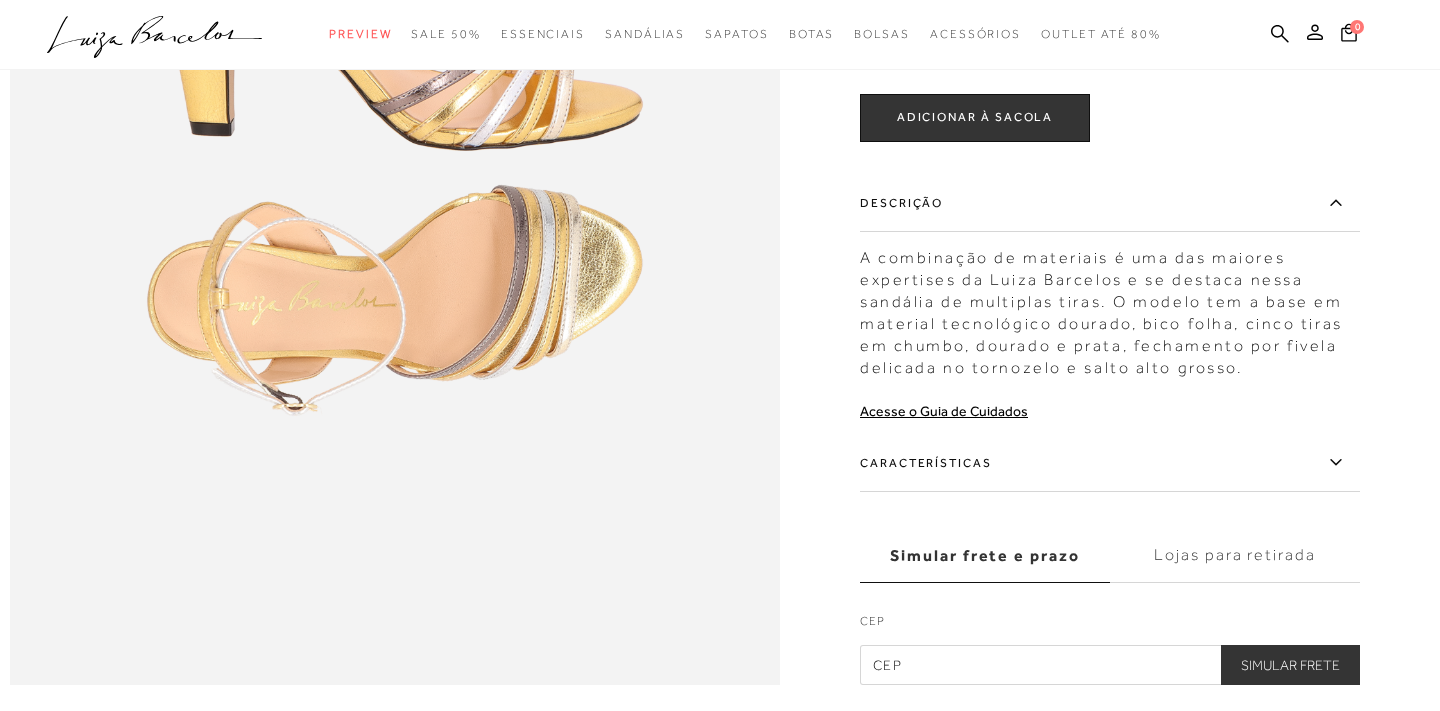 click on "Características" at bounding box center (1110, 463) 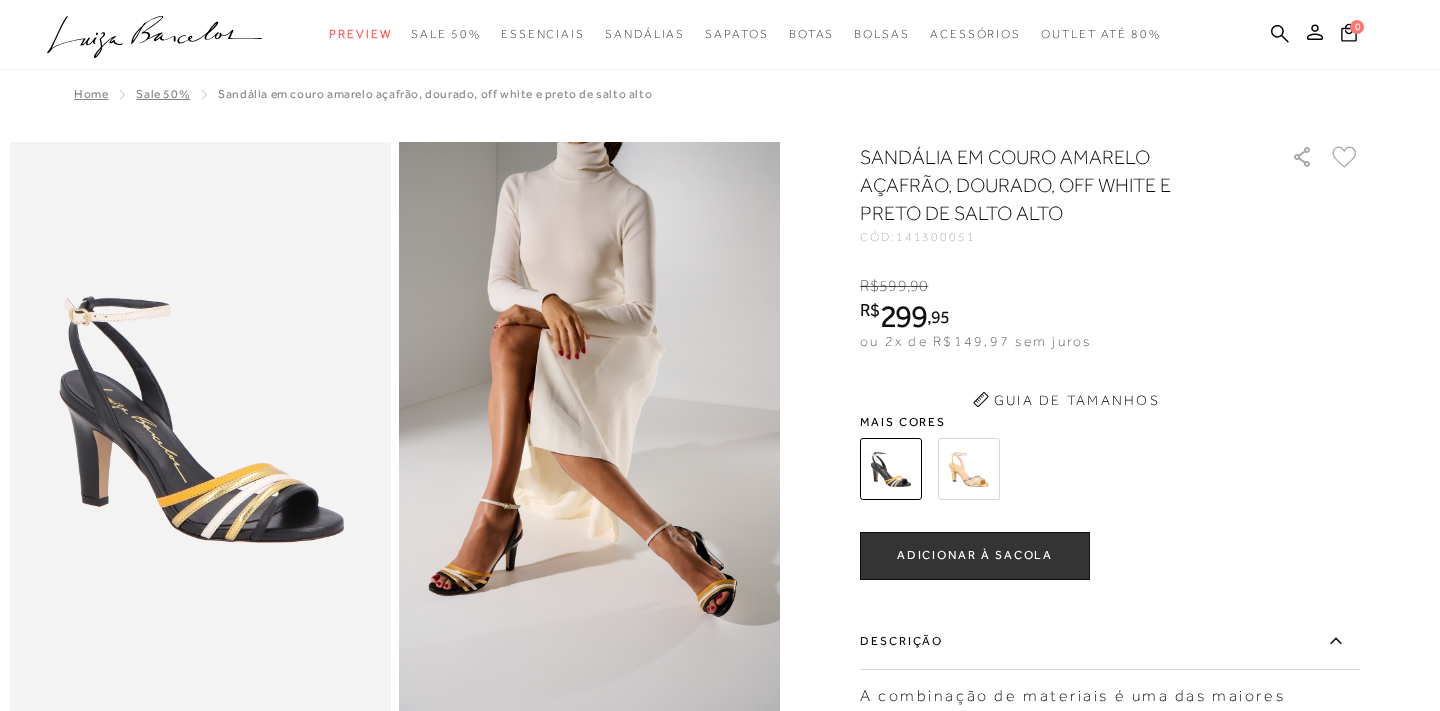 scroll, scrollTop: 0, scrollLeft: 0, axis: both 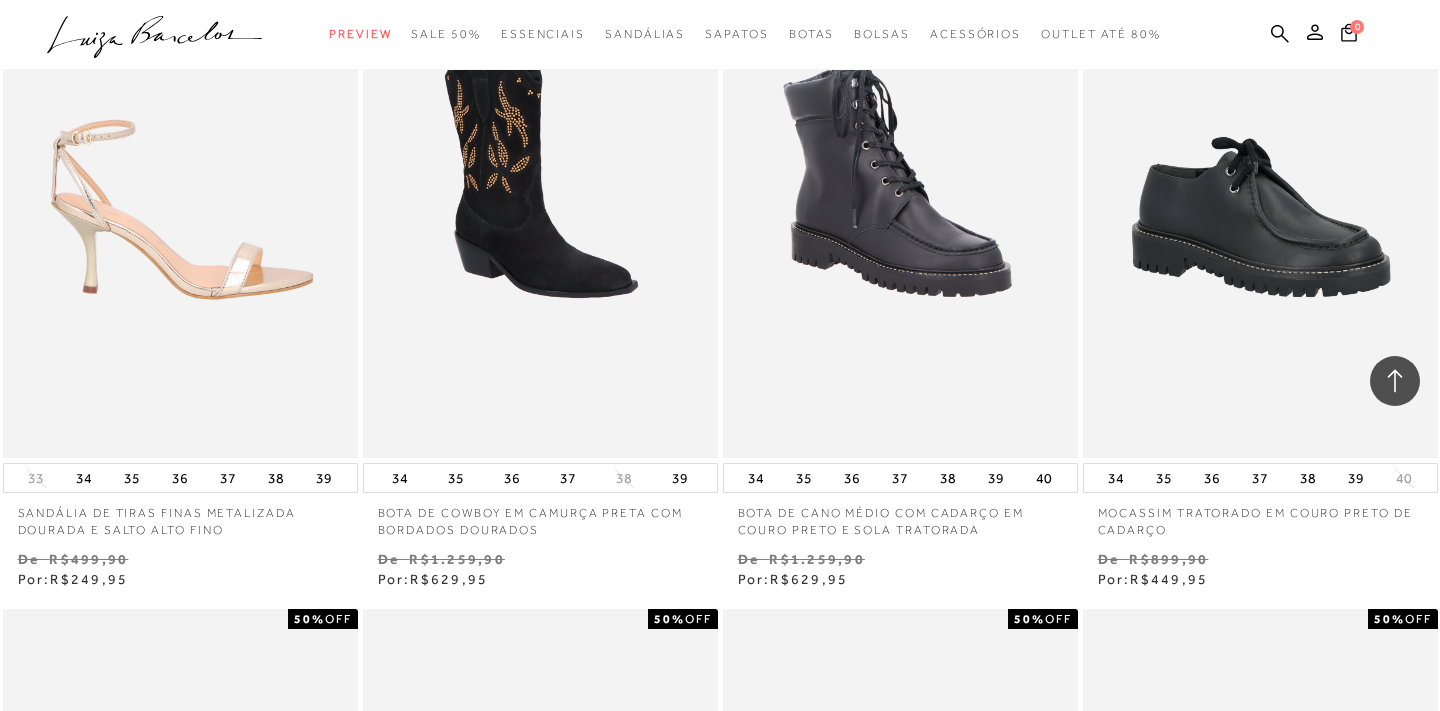 click at bounding box center [181, 192] 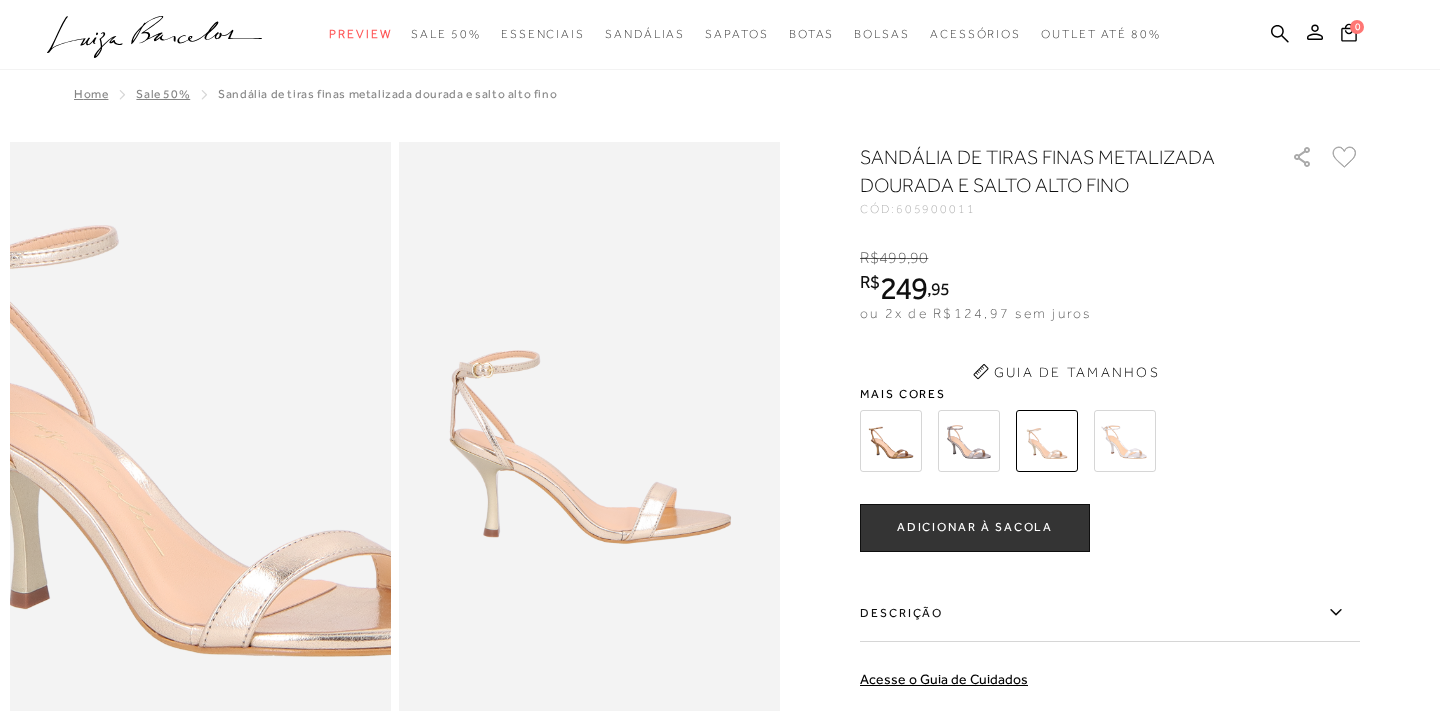 scroll, scrollTop: 0, scrollLeft: 0, axis: both 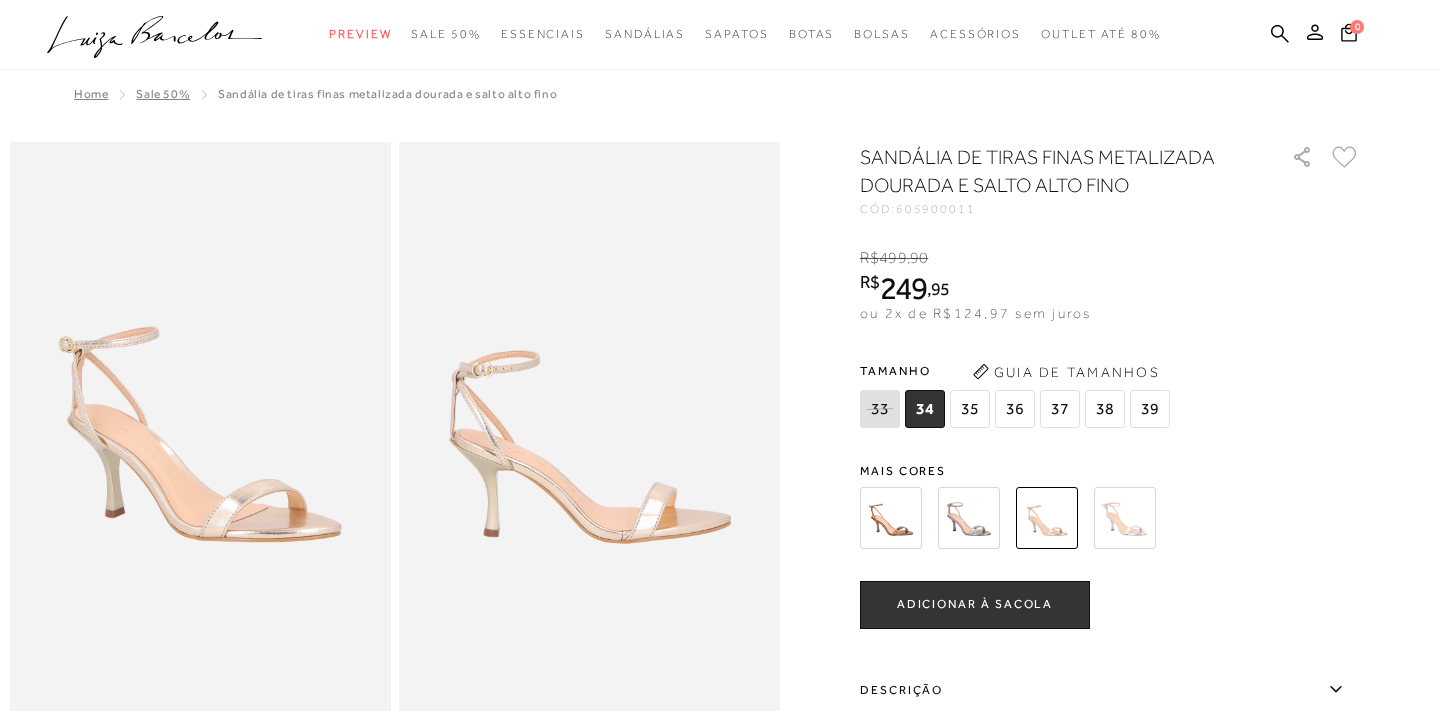 click at bounding box center (969, 518) 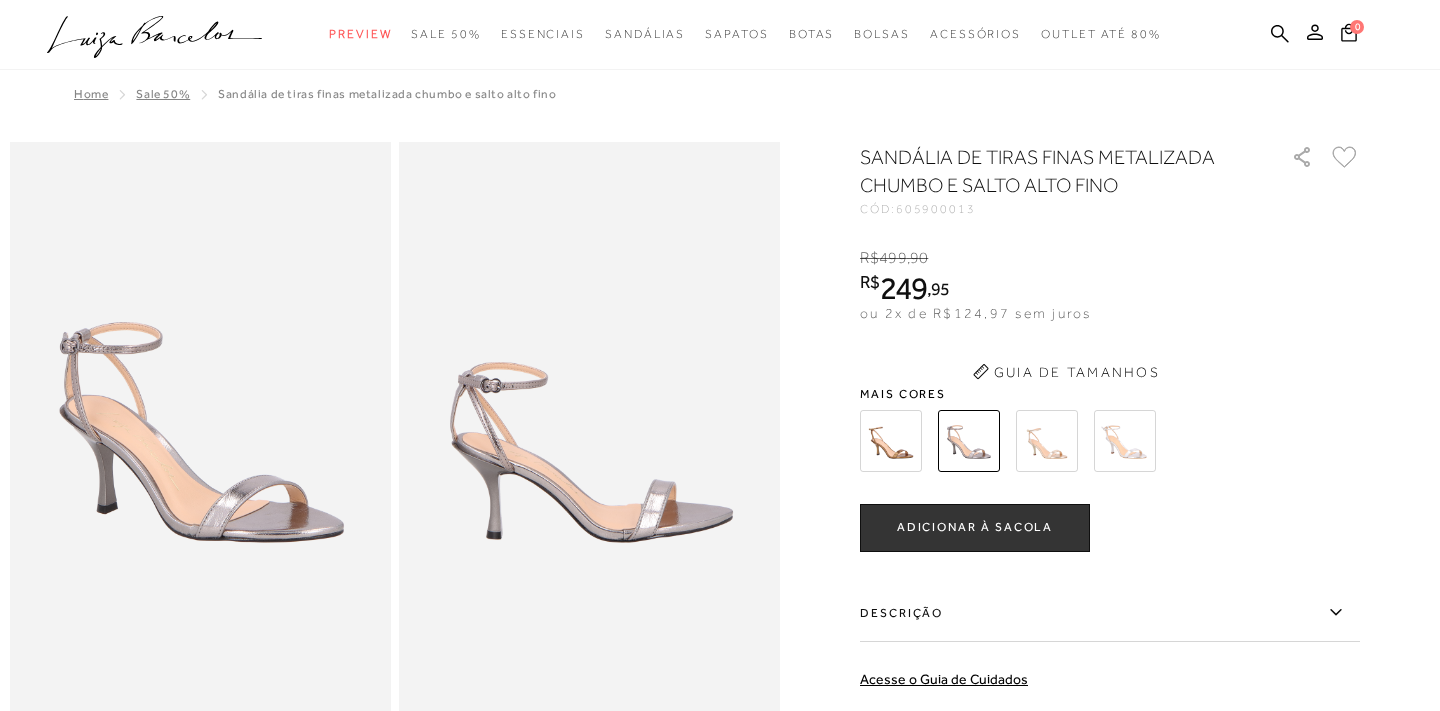 scroll, scrollTop: 0, scrollLeft: 0, axis: both 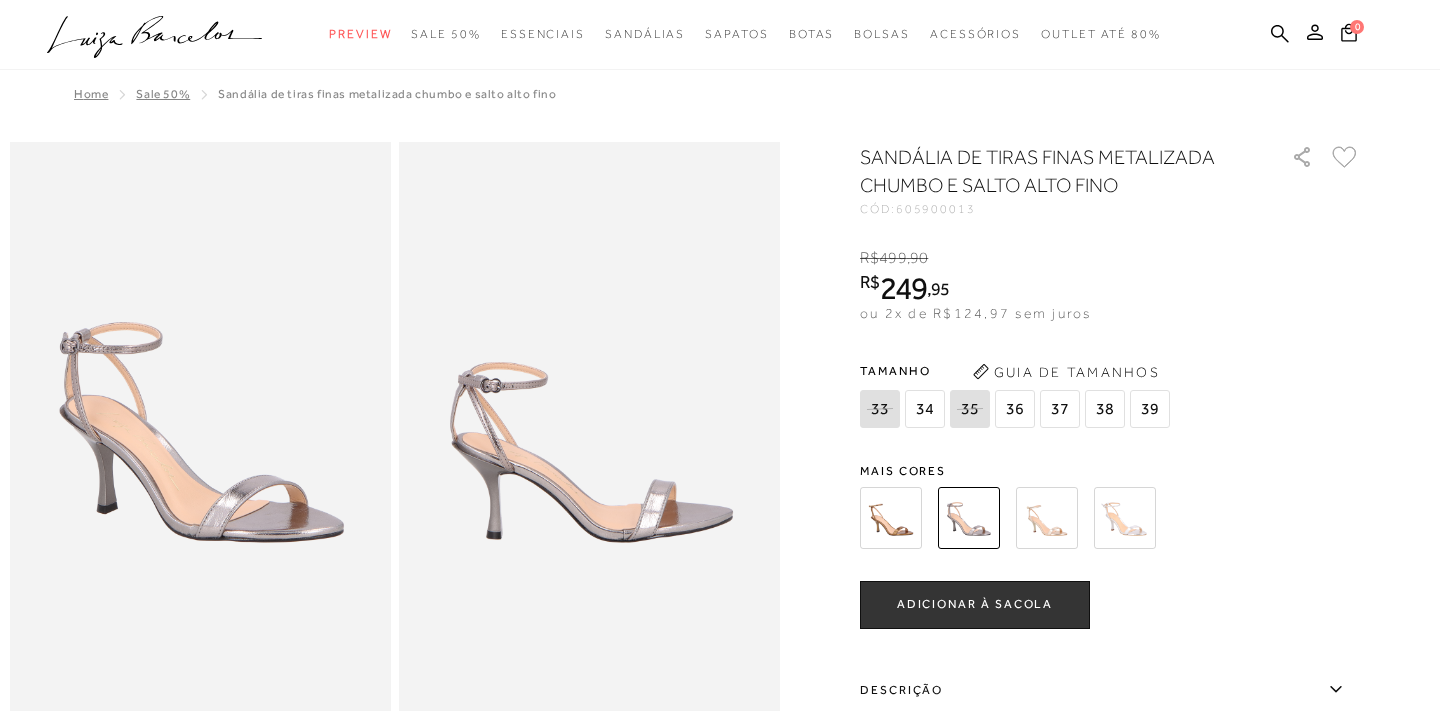 click on "SANDÁLIA DE TIRAS FINAS METALIZADA CHUMBO E SALTO ALTO FINO
CÓD:
[PRODUCT_CODE]
×
É necessário selecionar um tamanho para adicionar o produto como favorito.
[CURRENCY] [PRICE]
[CURRENCY] [PRICE]
ou [NUMBER]x de [CURRENCY][PRICE] sem juros
De  [CURRENCY][PRICE]
Por:  [CURRENCY][PRICE]
Tamanho
[SIZE]" at bounding box center (1110, 586) 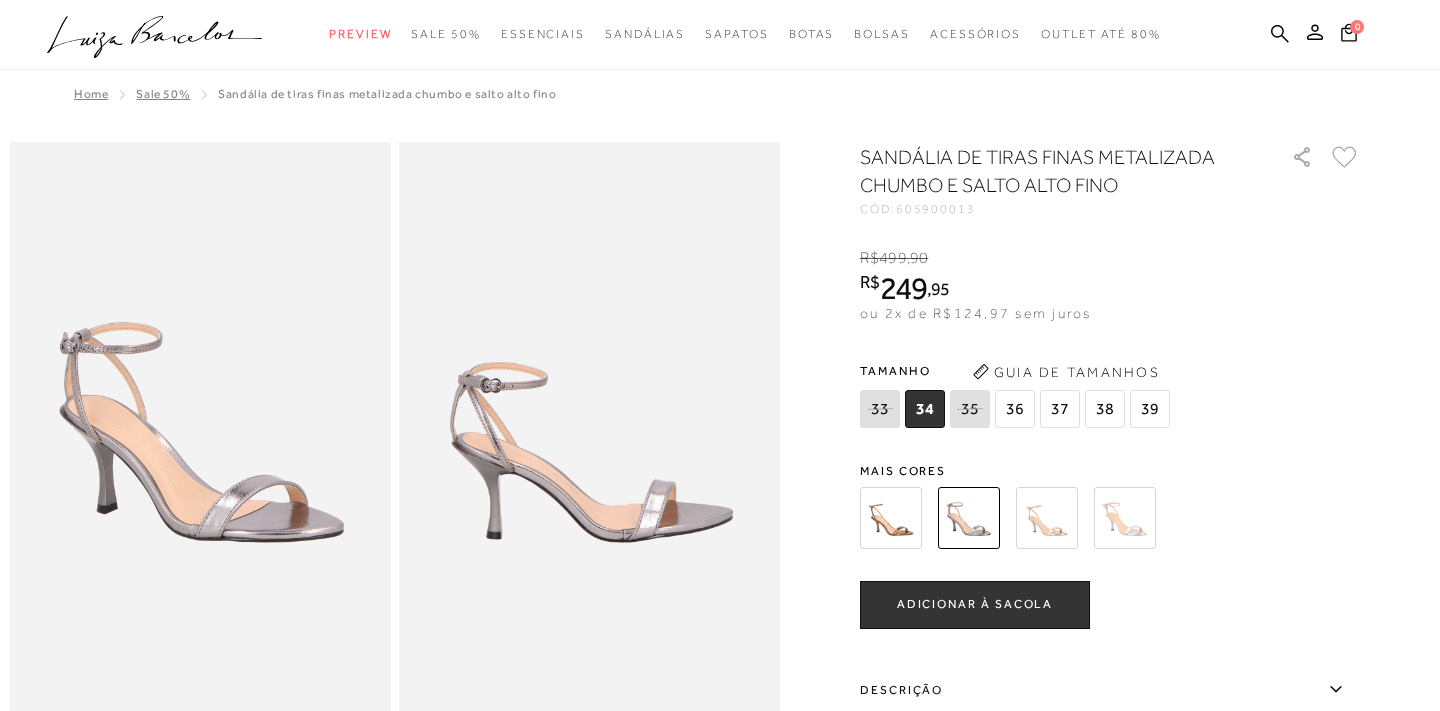 click at bounding box center [1047, 518] 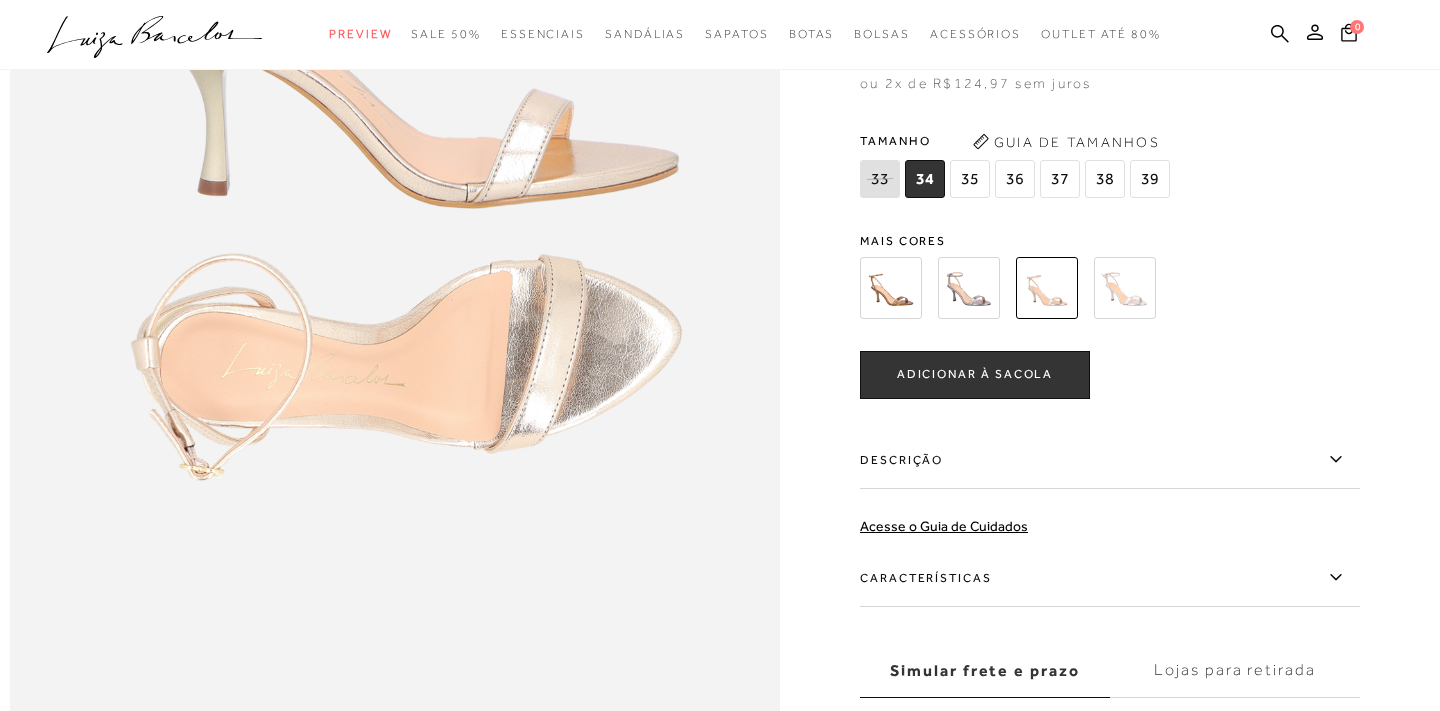 scroll, scrollTop: 1432, scrollLeft: 0, axis: vertical 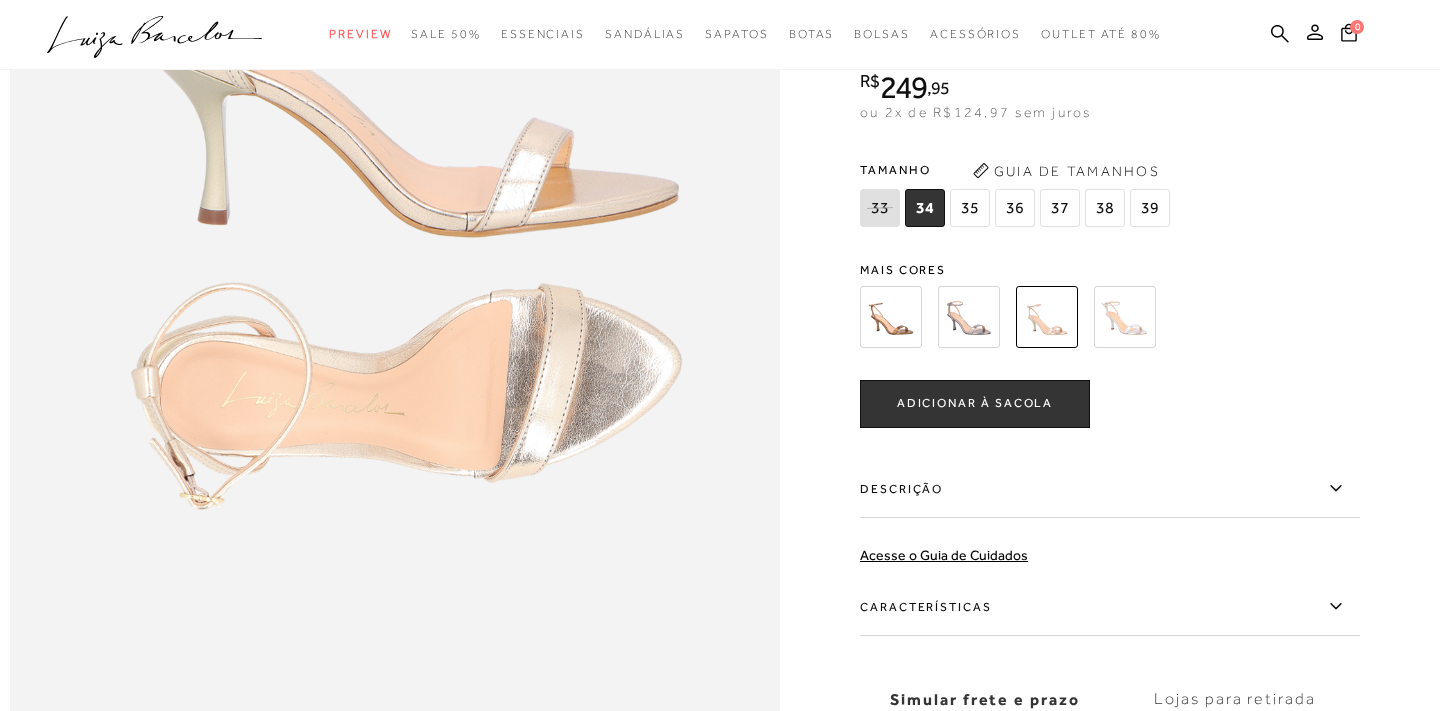 click on "Características" at bounding box center (1110, 607) 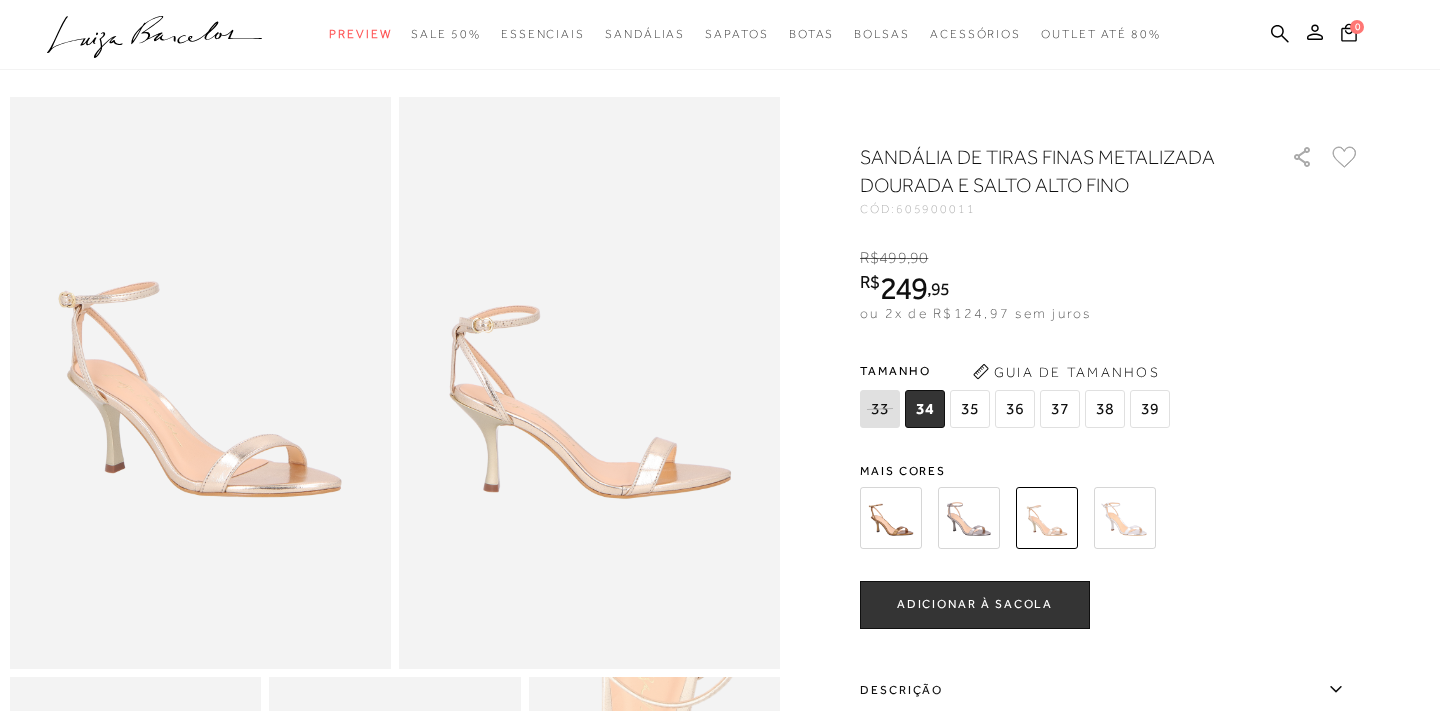 scroll, scrollTop: 0, scrollLeft: 0, axis: both 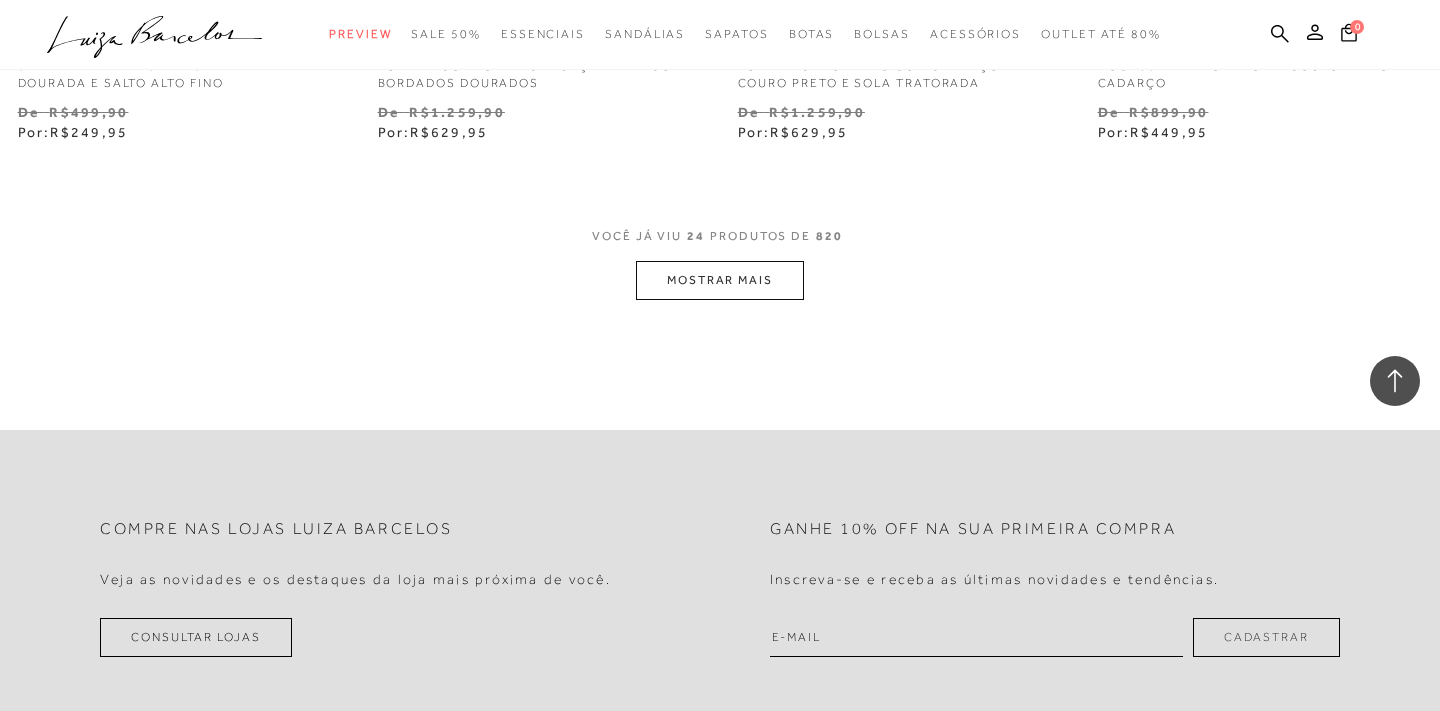 click on "MOSTRAR MAIS" at bounding box center (720, 280) 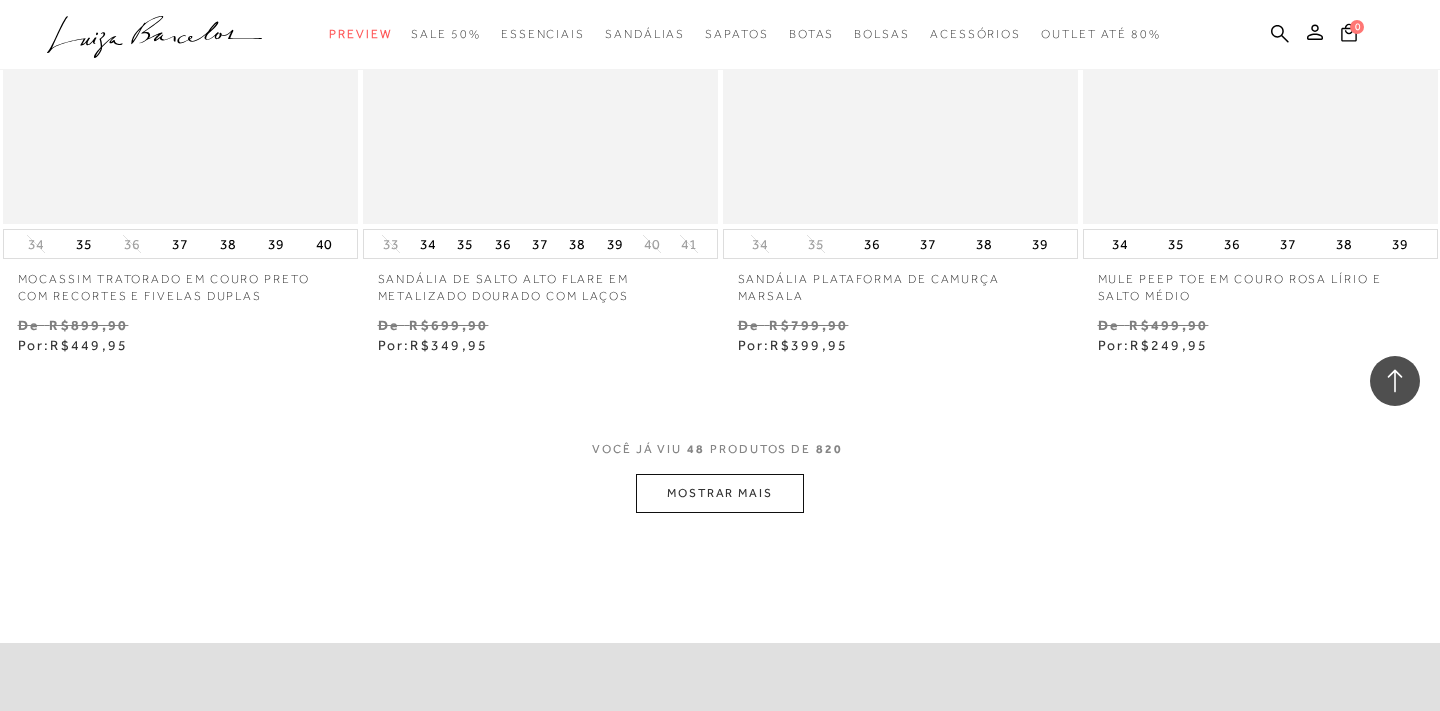 scroll, scrollTop: 8004, scrollLeft: 0, axis: vertical 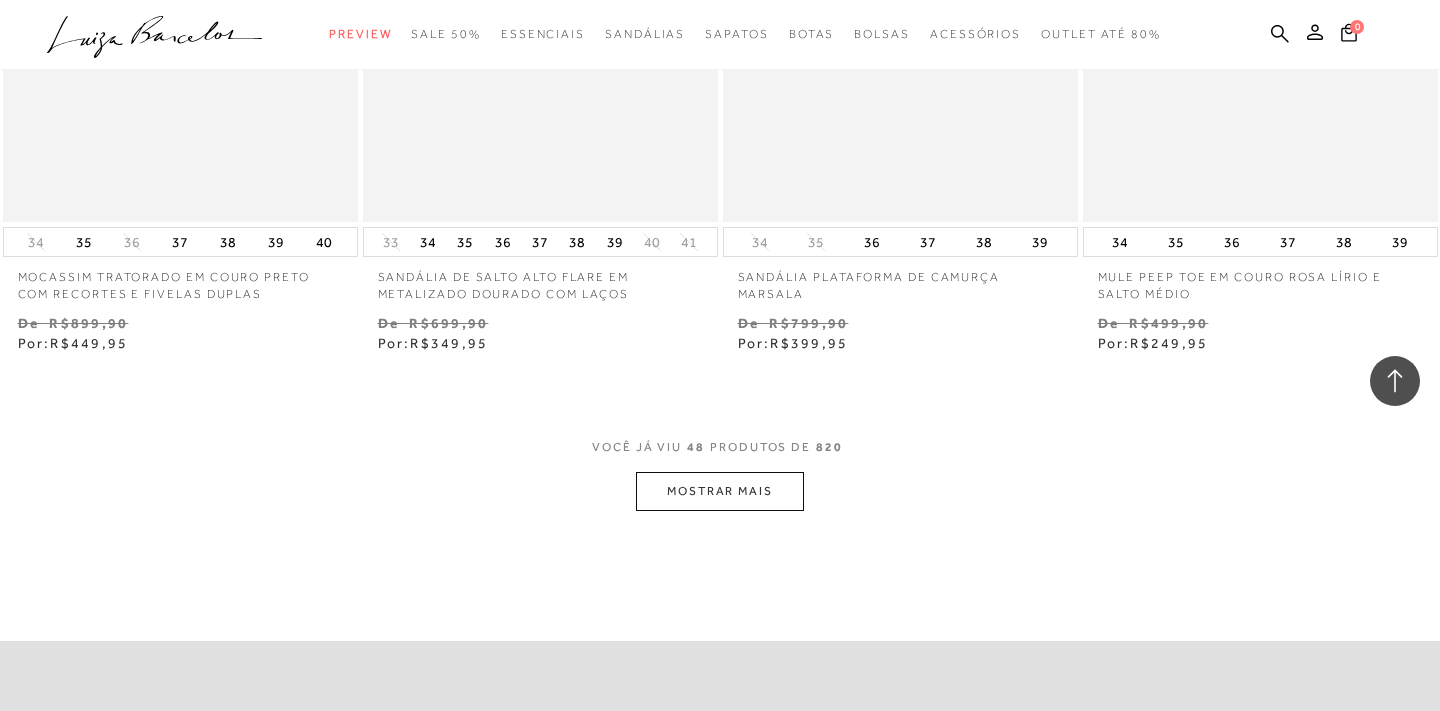 click on "MOSTRAR MAIS" at bounding box center [720, 491] 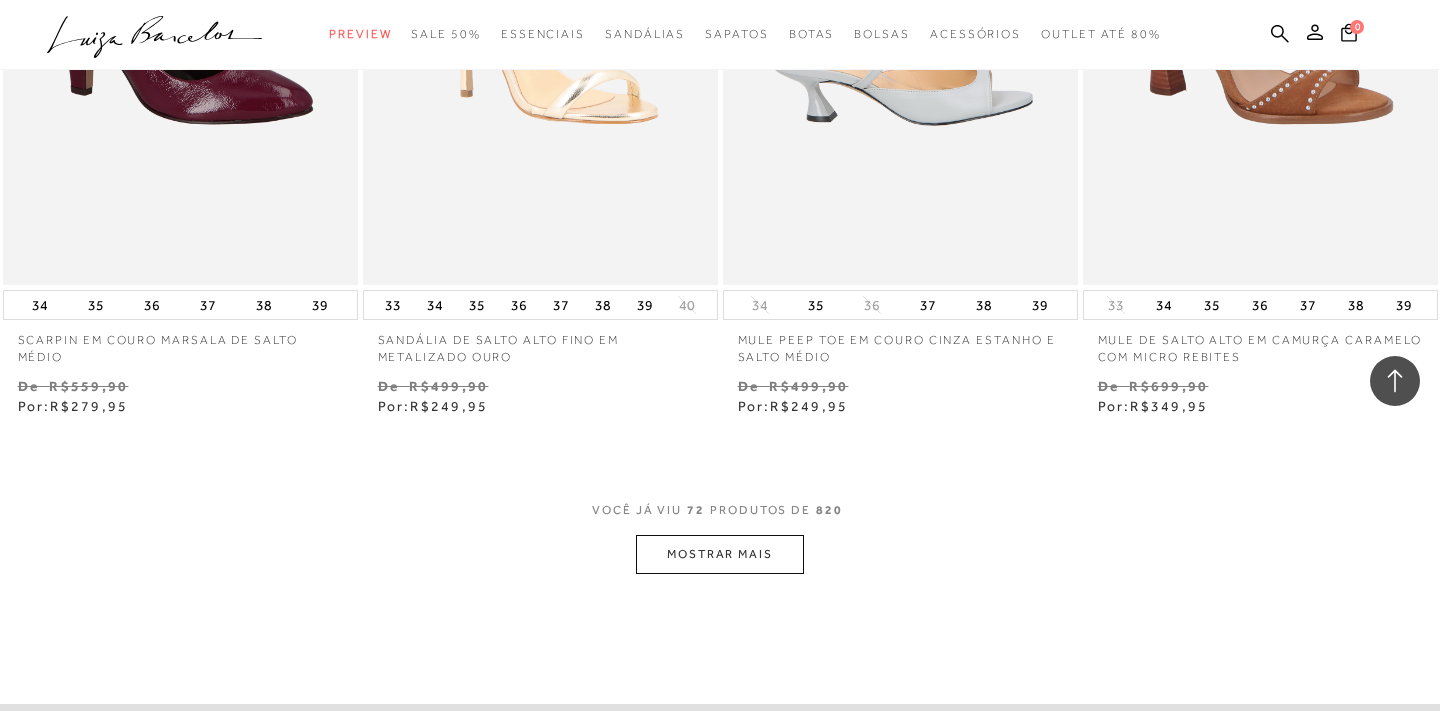scroll, scrollTop: 12150, scrollLeft: 0, axis: vertical 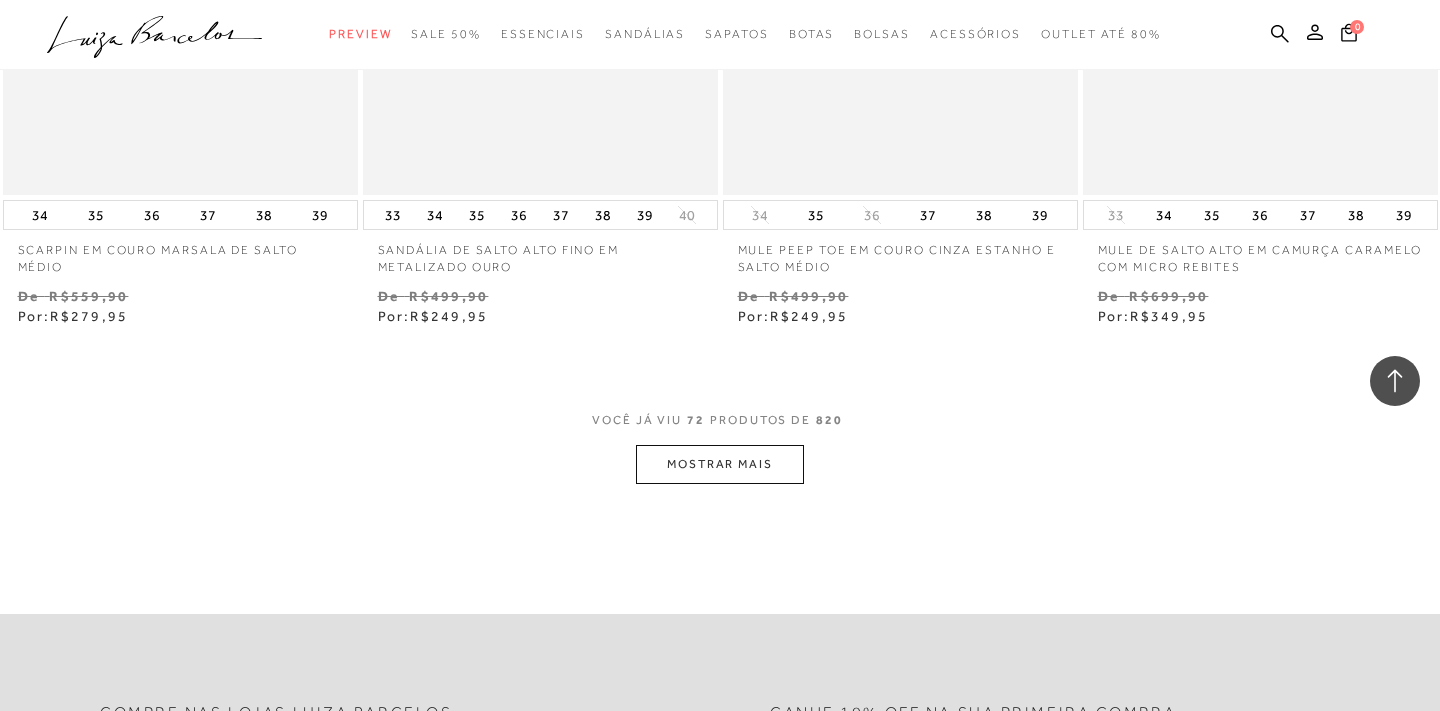click on "MOSTRAR MAIS" at bounding box center [720, 464] 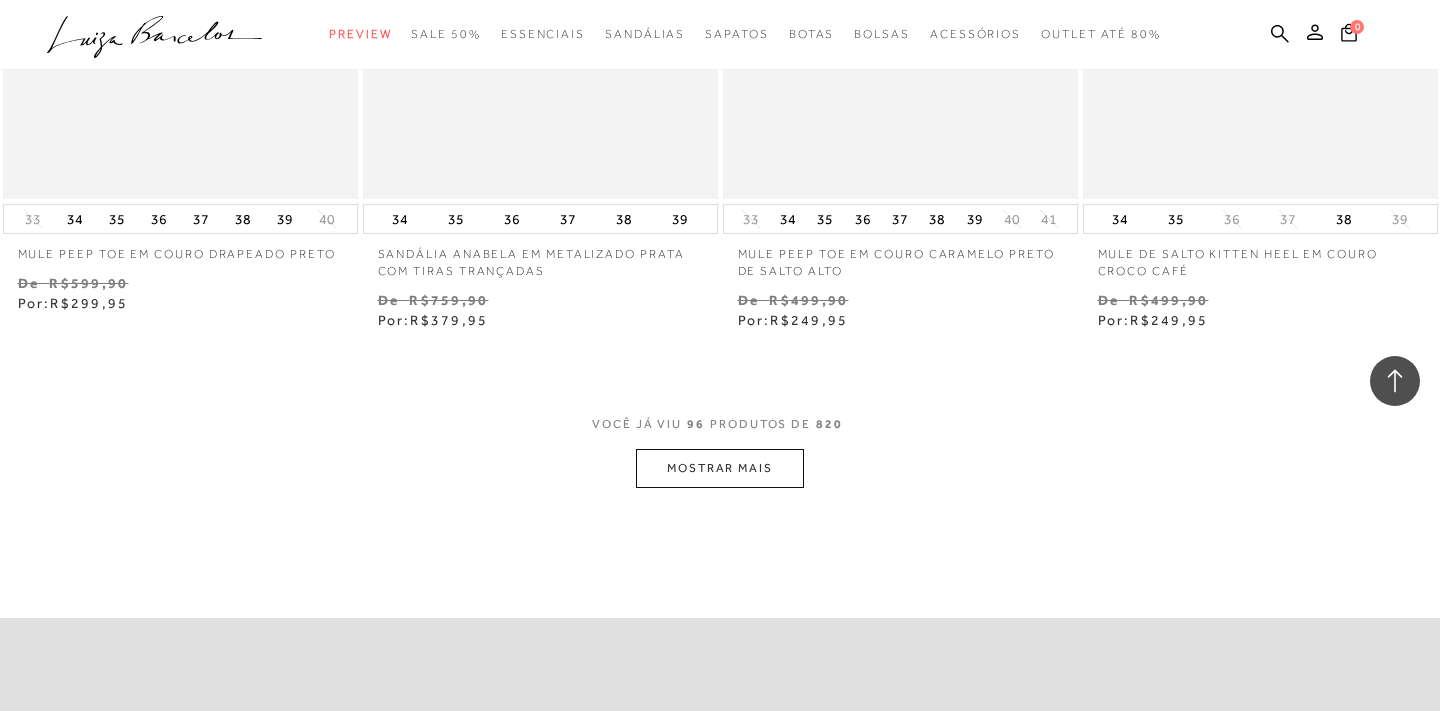scroll, scrollTop: 16299, scrollLeft: 0, axis: vertical 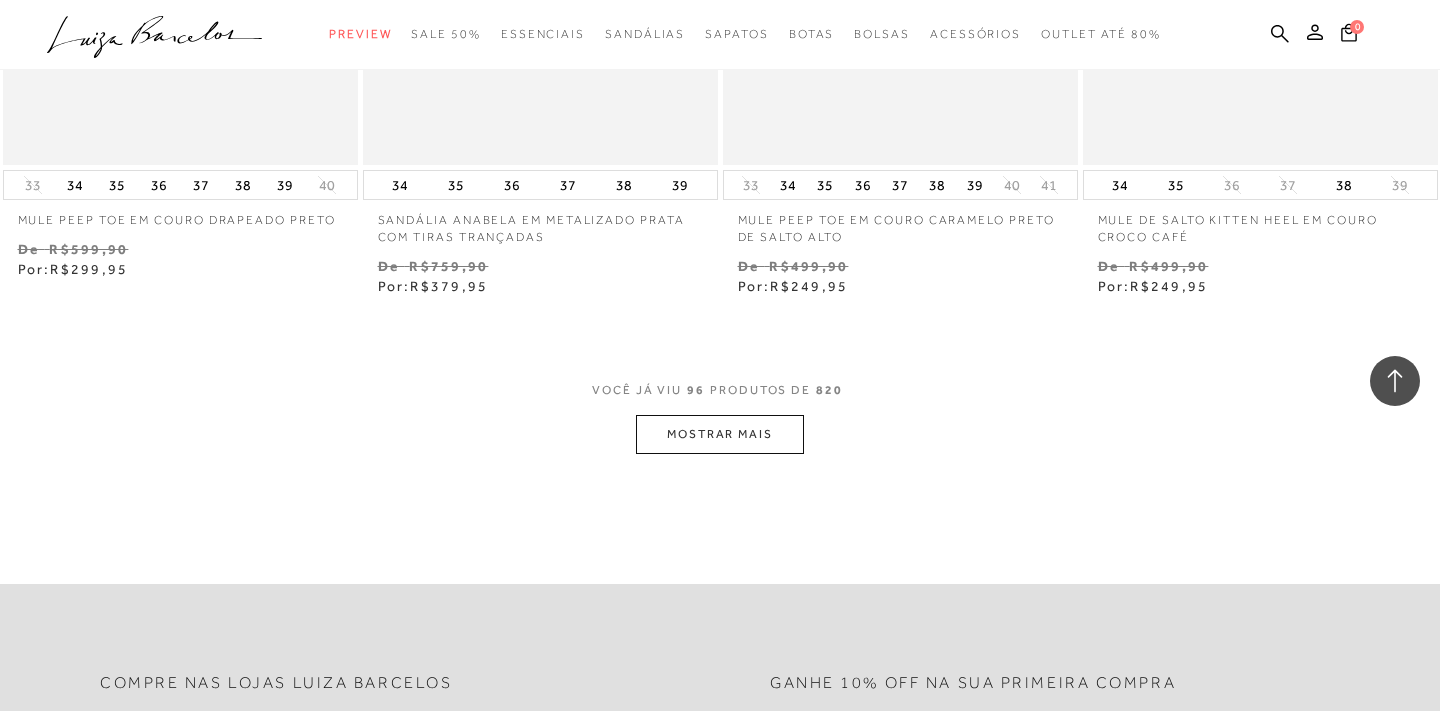 click on "MOSTRAR MAIS" at bounding box center [720, 434] 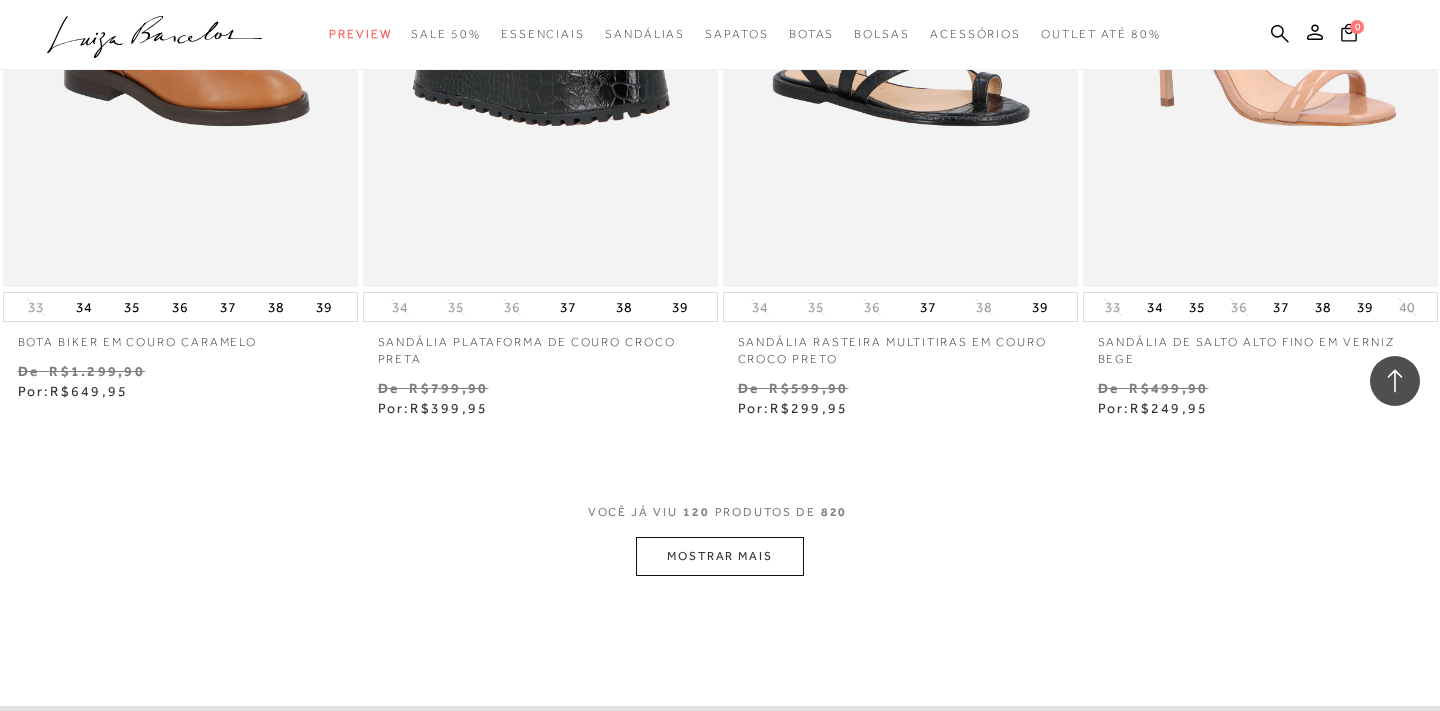 scroll, scrollTop: 20318, scrollLeft: 0, axis: vertical 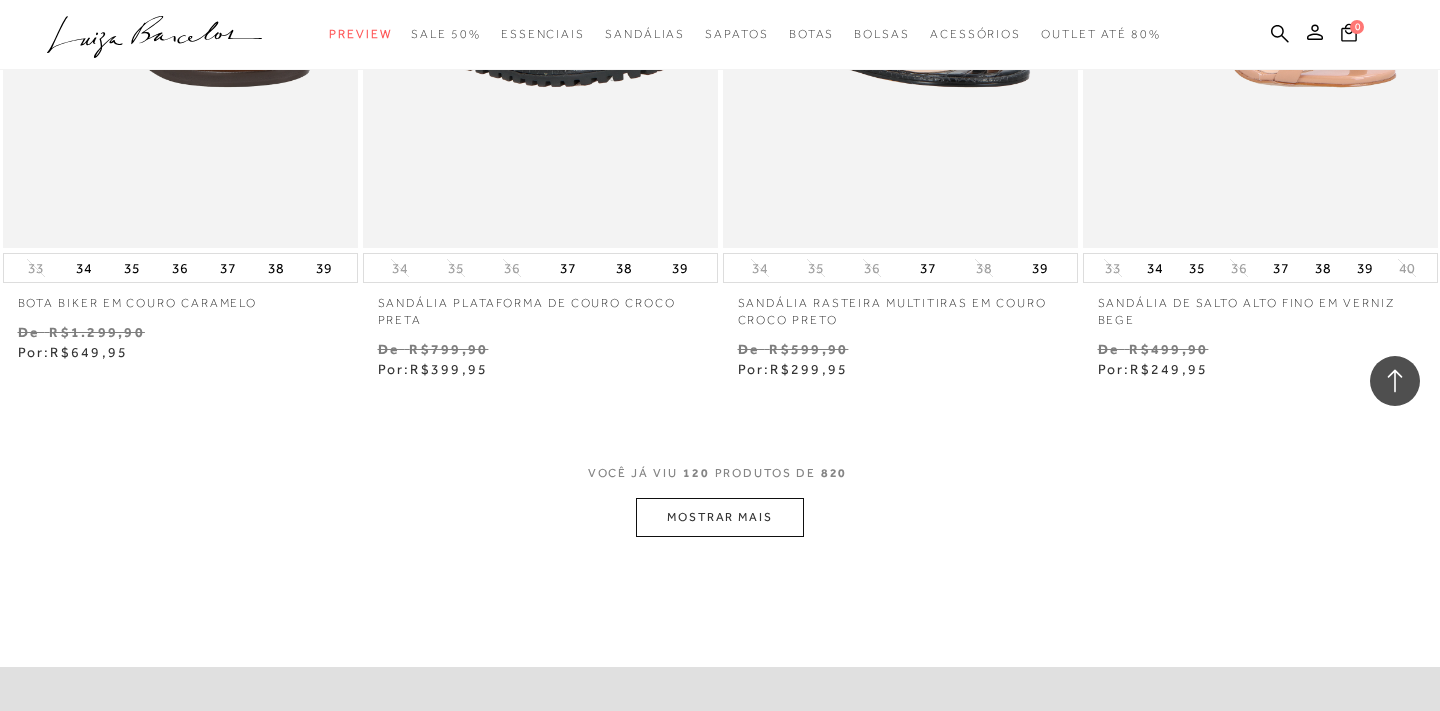 click on "MOSTRAR MAIS" at bounding box center [720, 517] 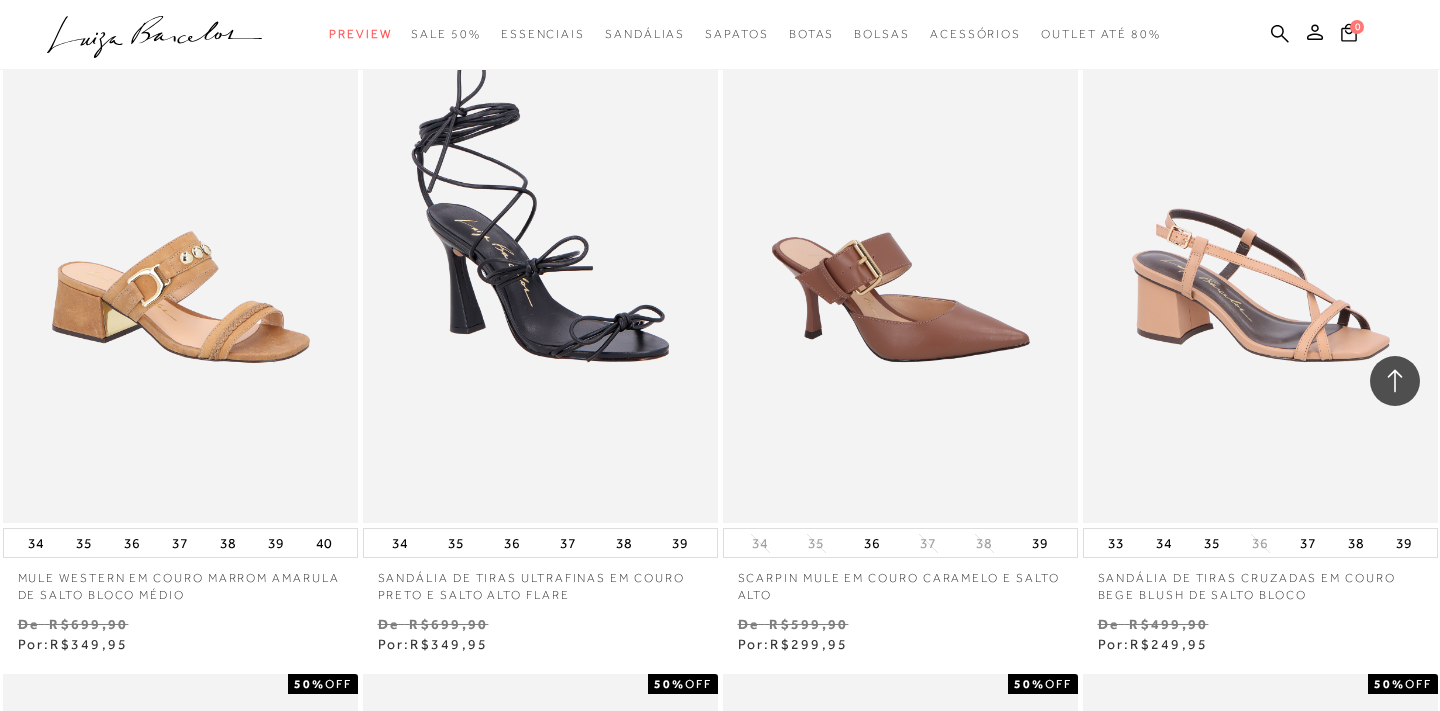 scroll, scrollTop: 22106, scrollLeft: 0, axis: vertical 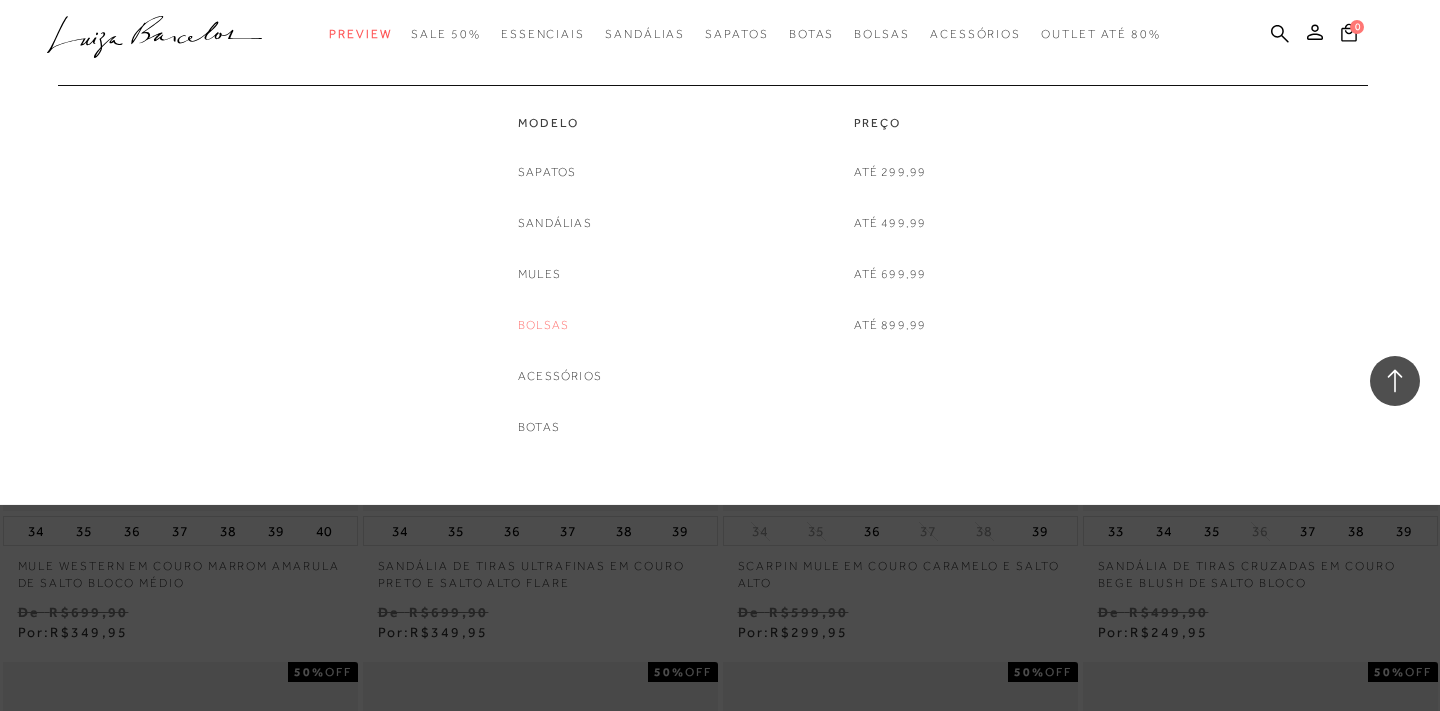 click on "Bolsas" at bounding box center [543, 325] 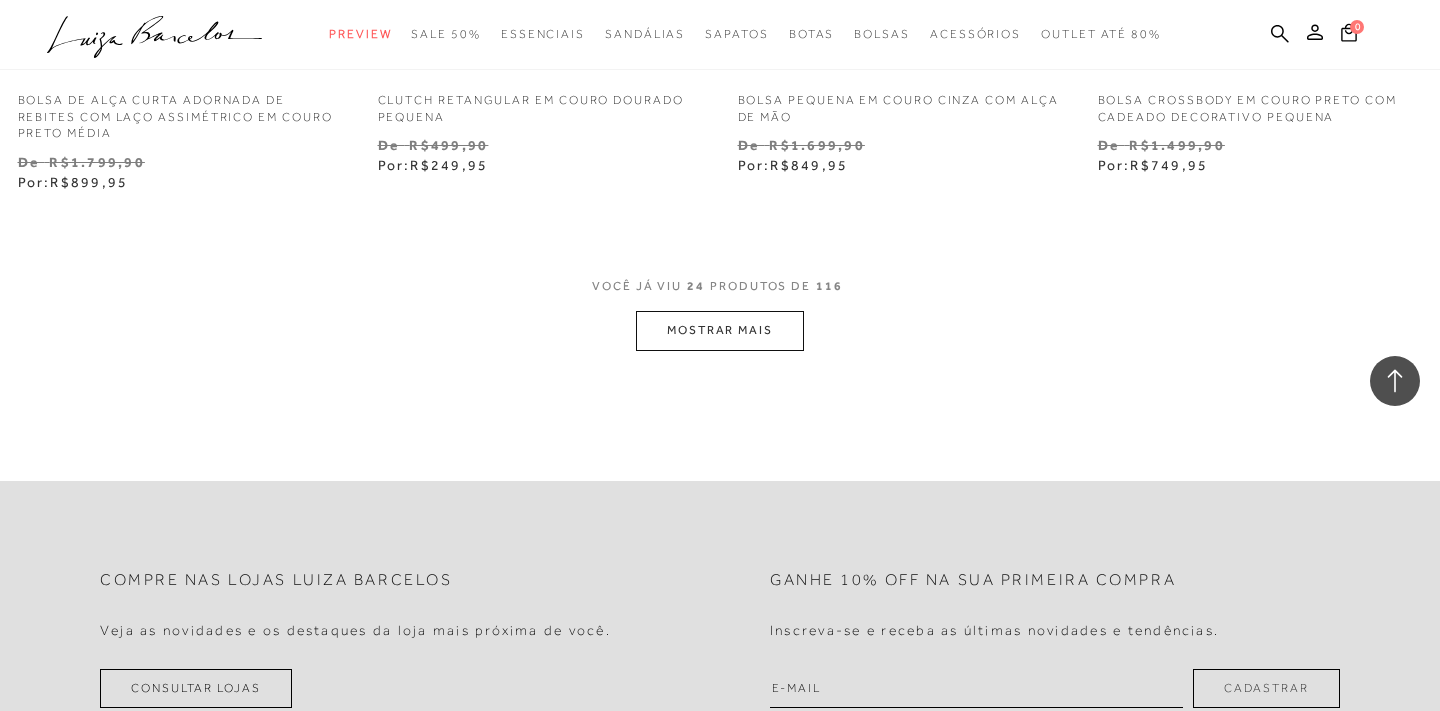 scroll, scrollTop: 4098, scrollLeft: 0, axis: vertical 